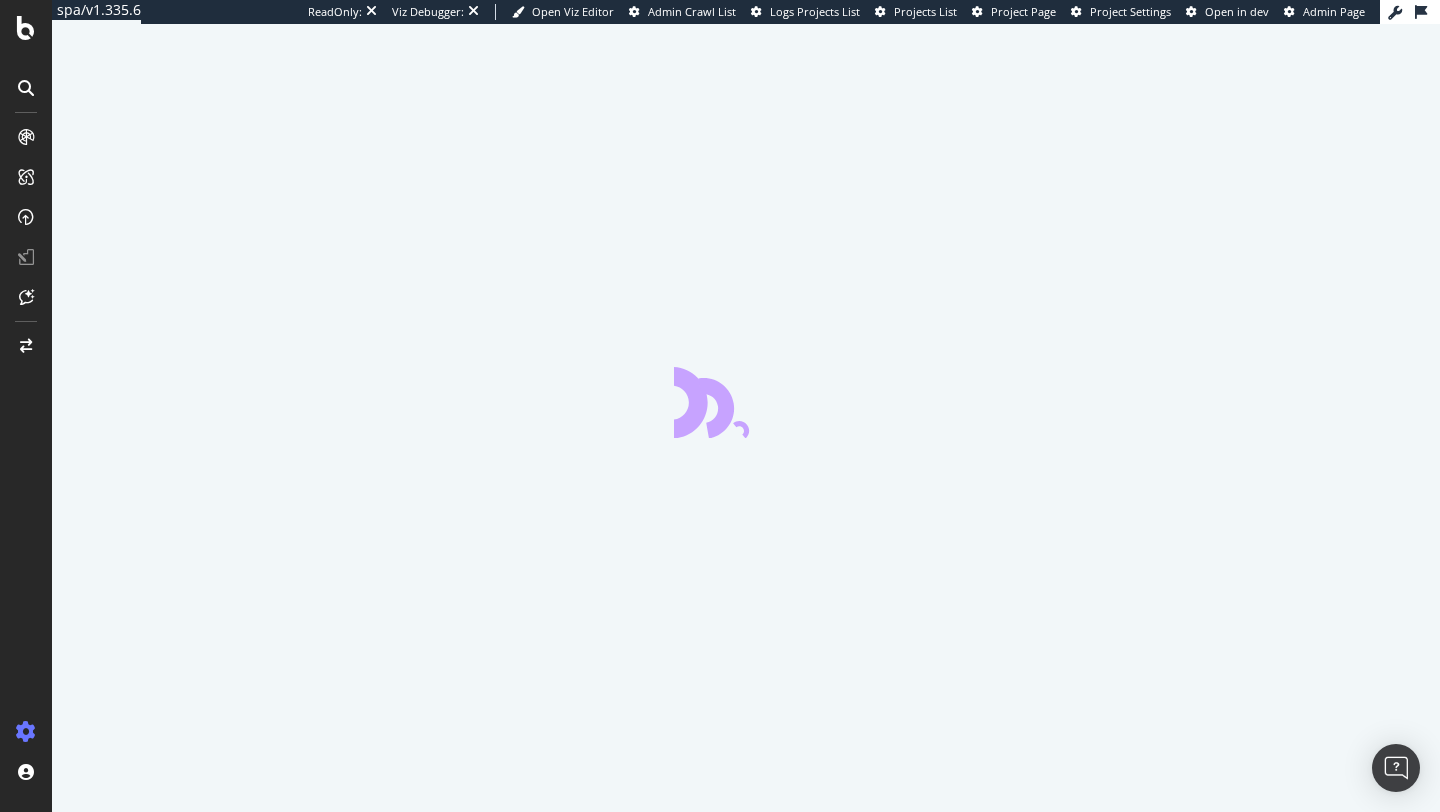 scroll, scrollTop: 0, scrollLeft: 0, axis: both 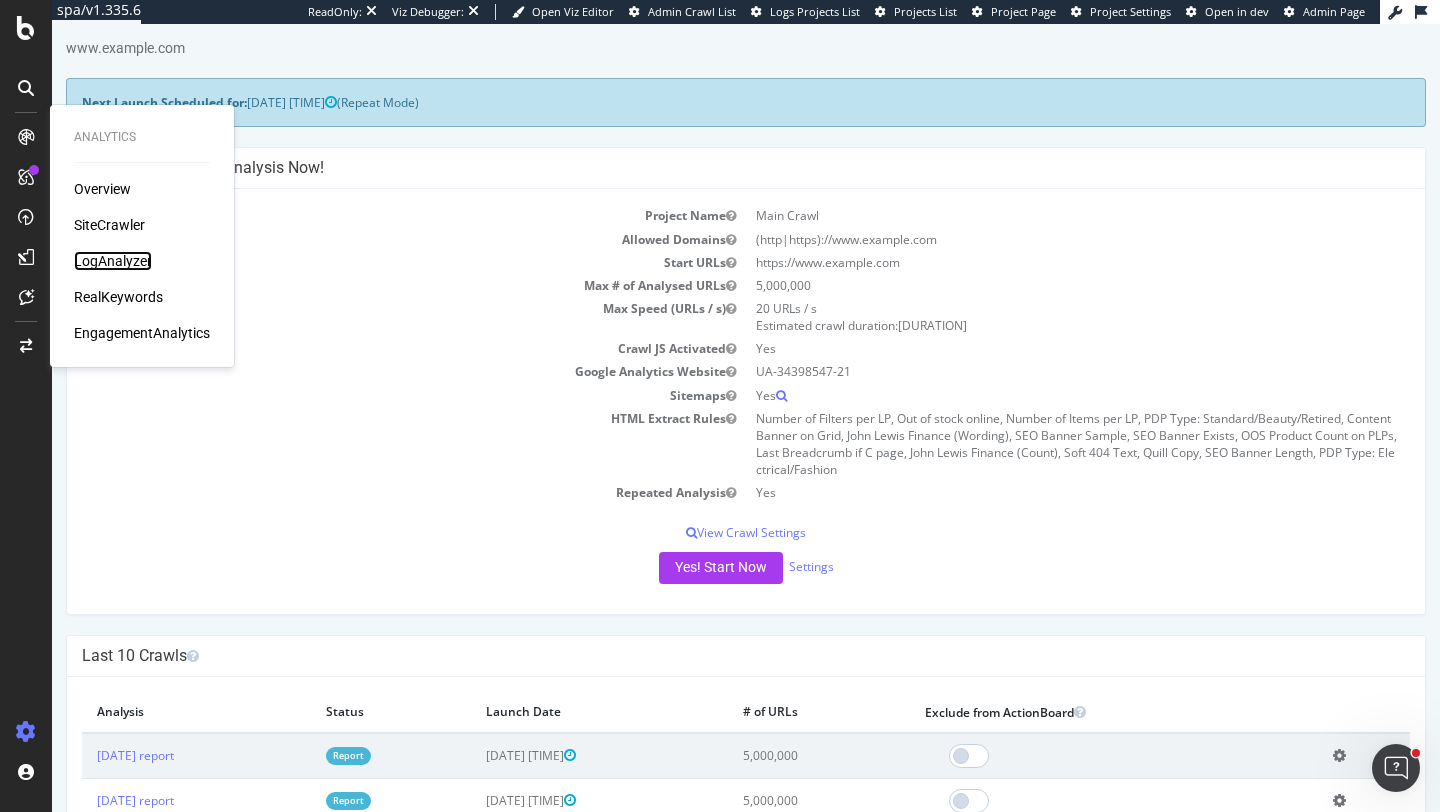 click on "LogAnalyzer" at bounding box center (113, 261) 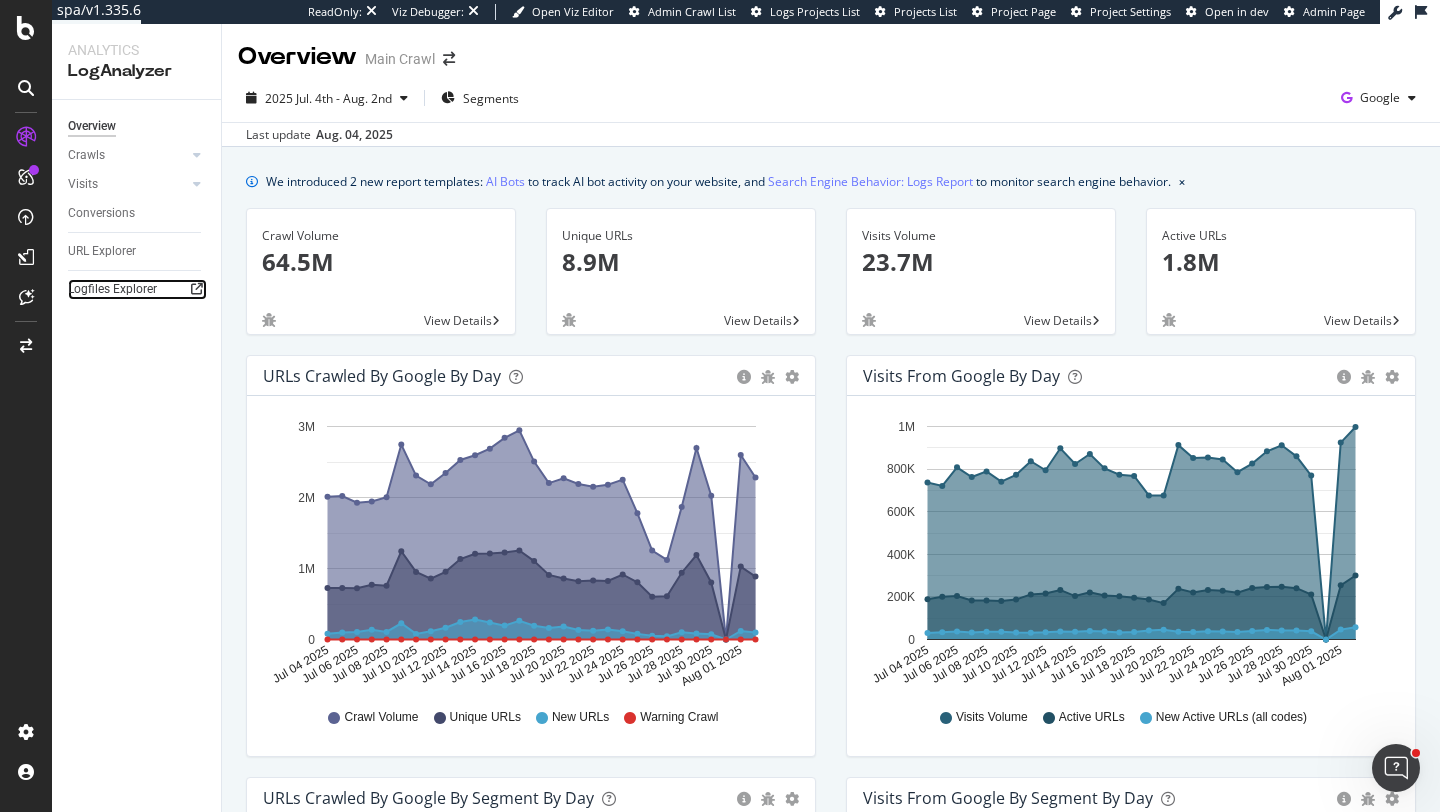 click on "Logfiles Explorer" at bounding box center (137, 289) 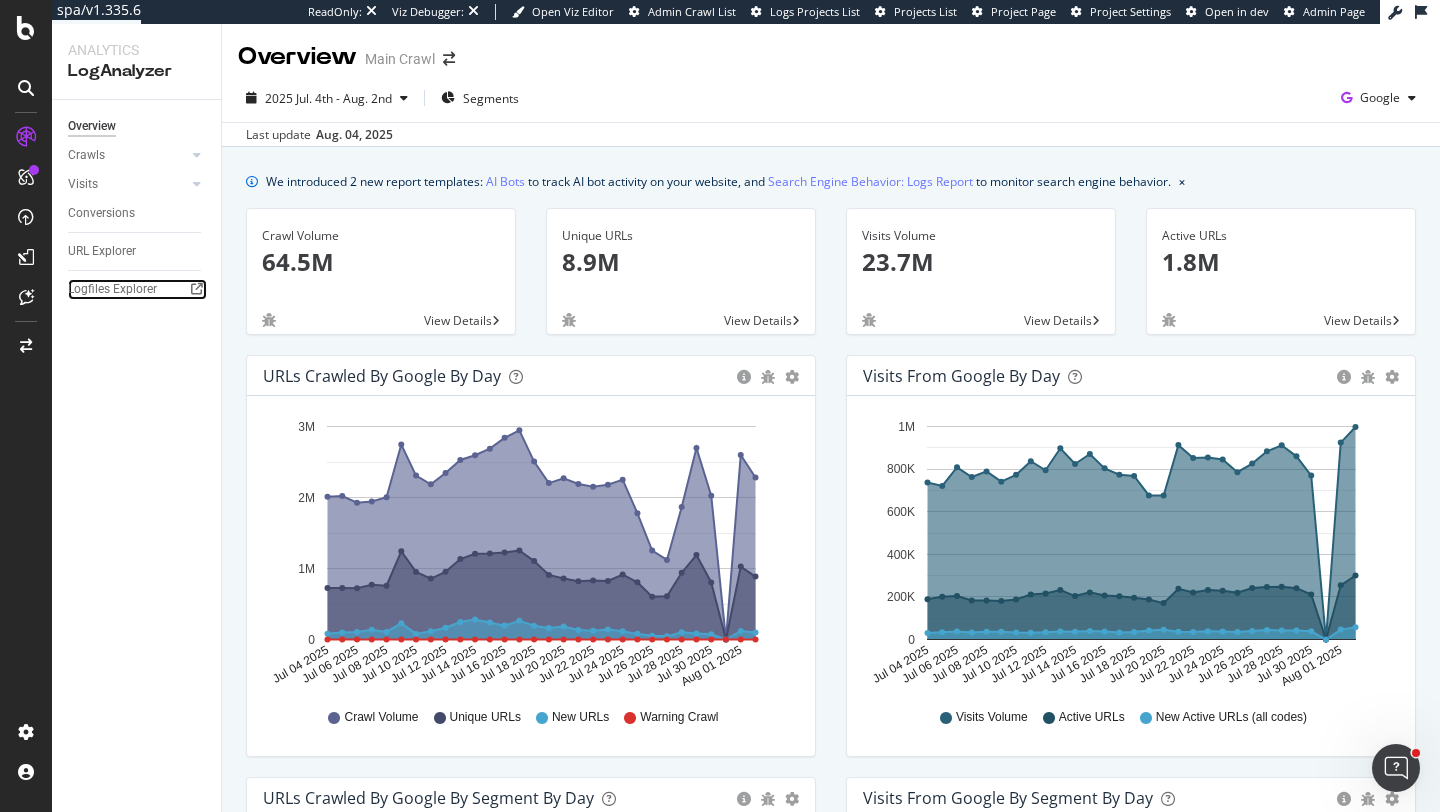 scroll, scrollTop: 8, scrollLeft: 0, axis: vertical 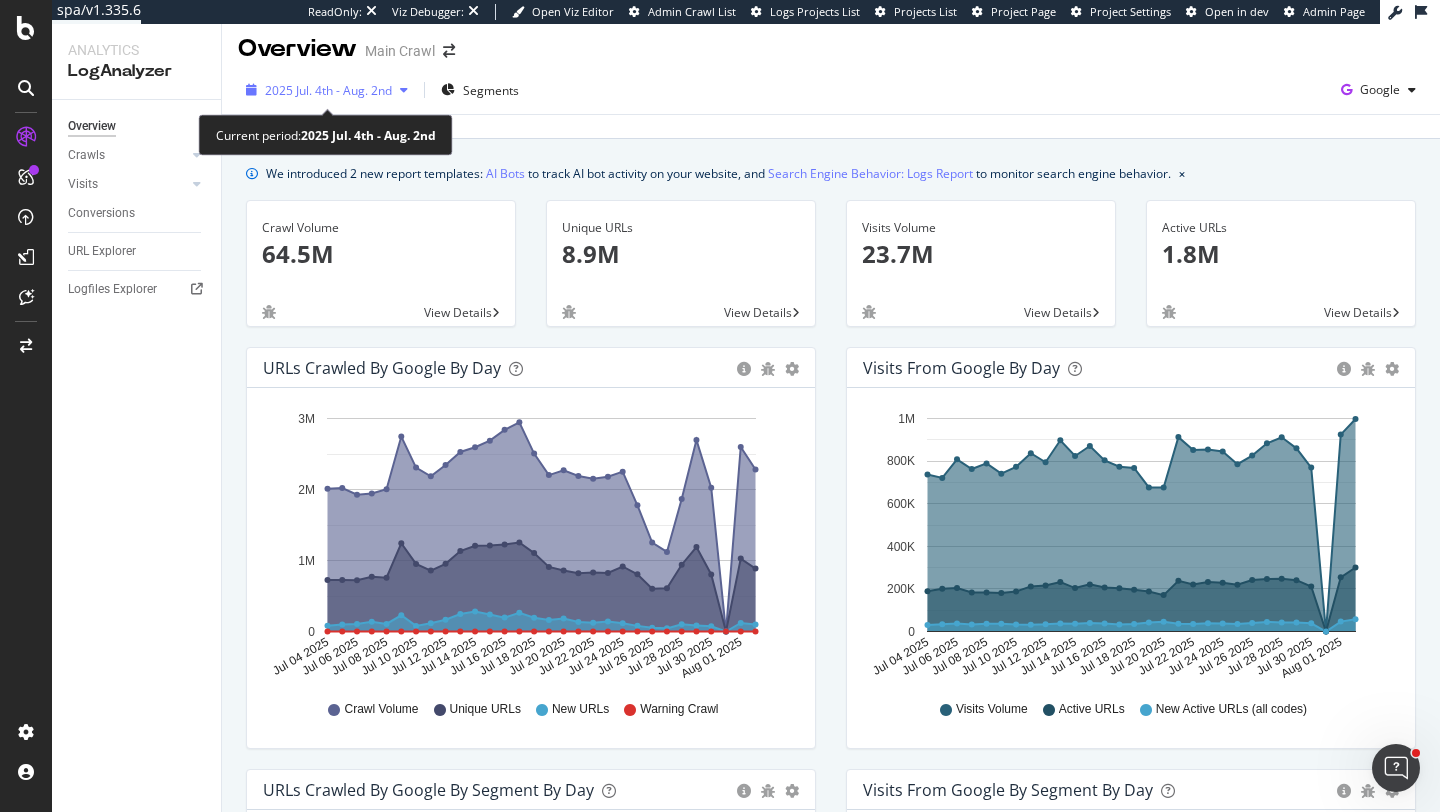 click on "2025 Jul. 4th - Aug. 2nd" at bounding box center (327, 90) 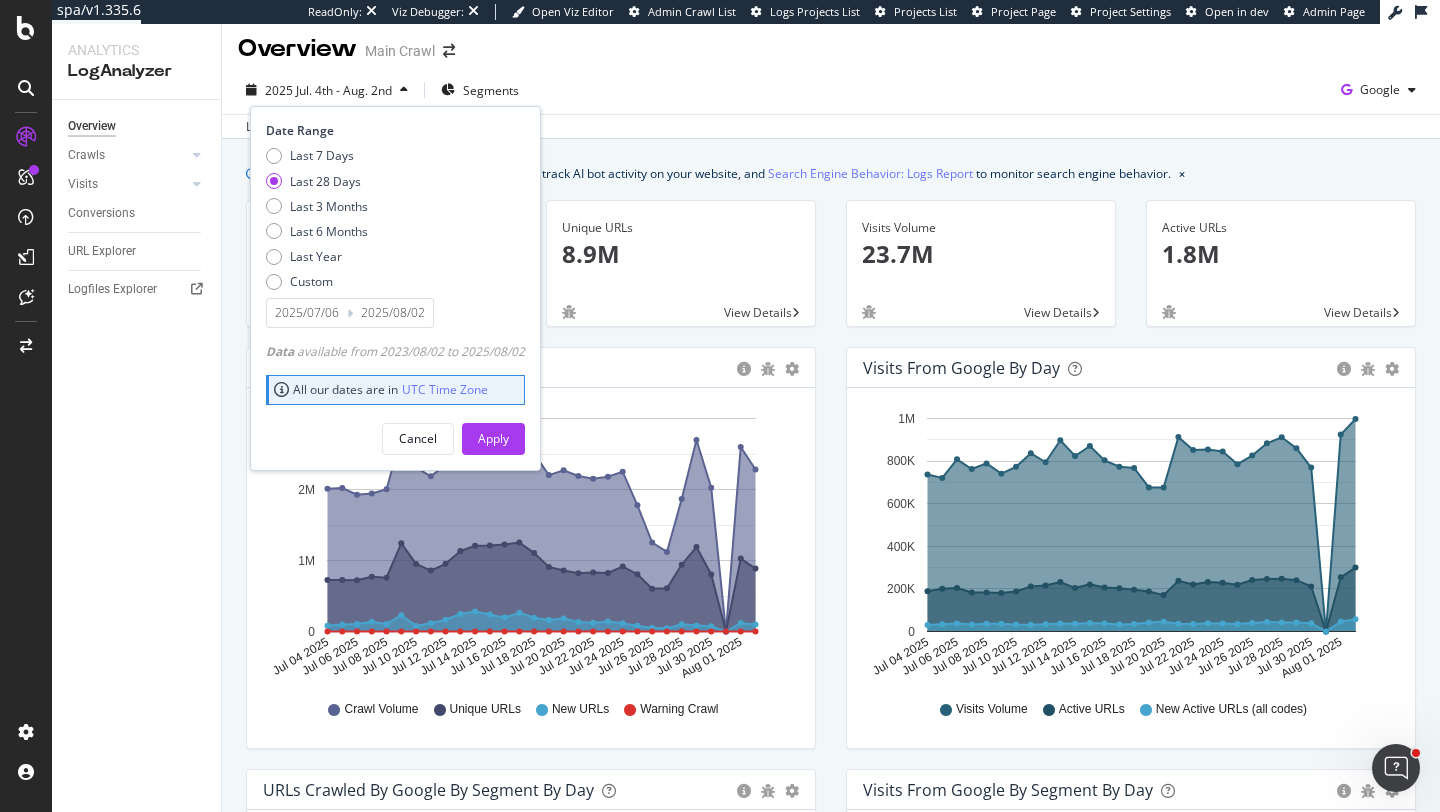 click on "Crawl Volume Unique URLs New URLs Warning Crawl" at bounding box center (531, 707) 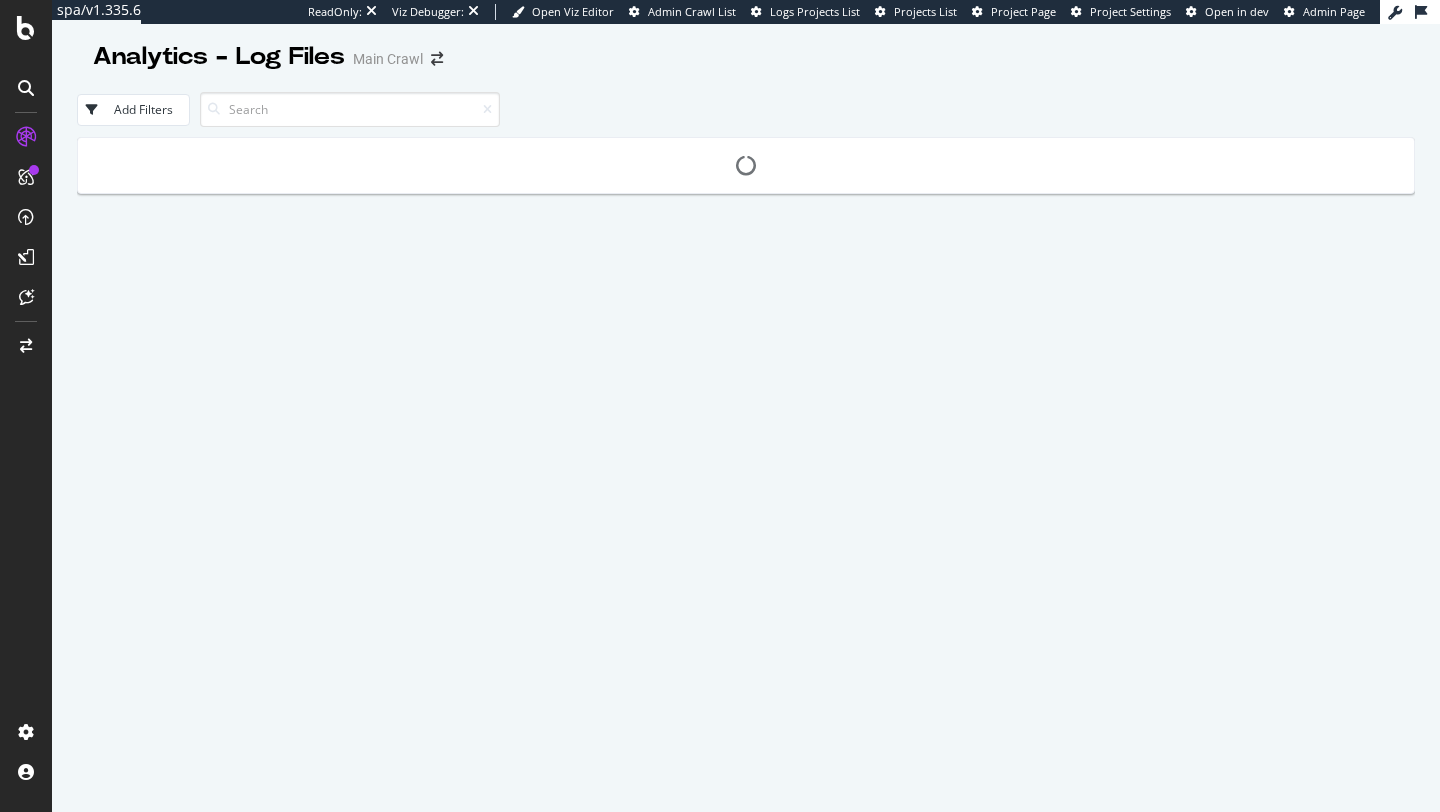 scroll, scrollTop: 0, scrollLeft: 0, axis: both 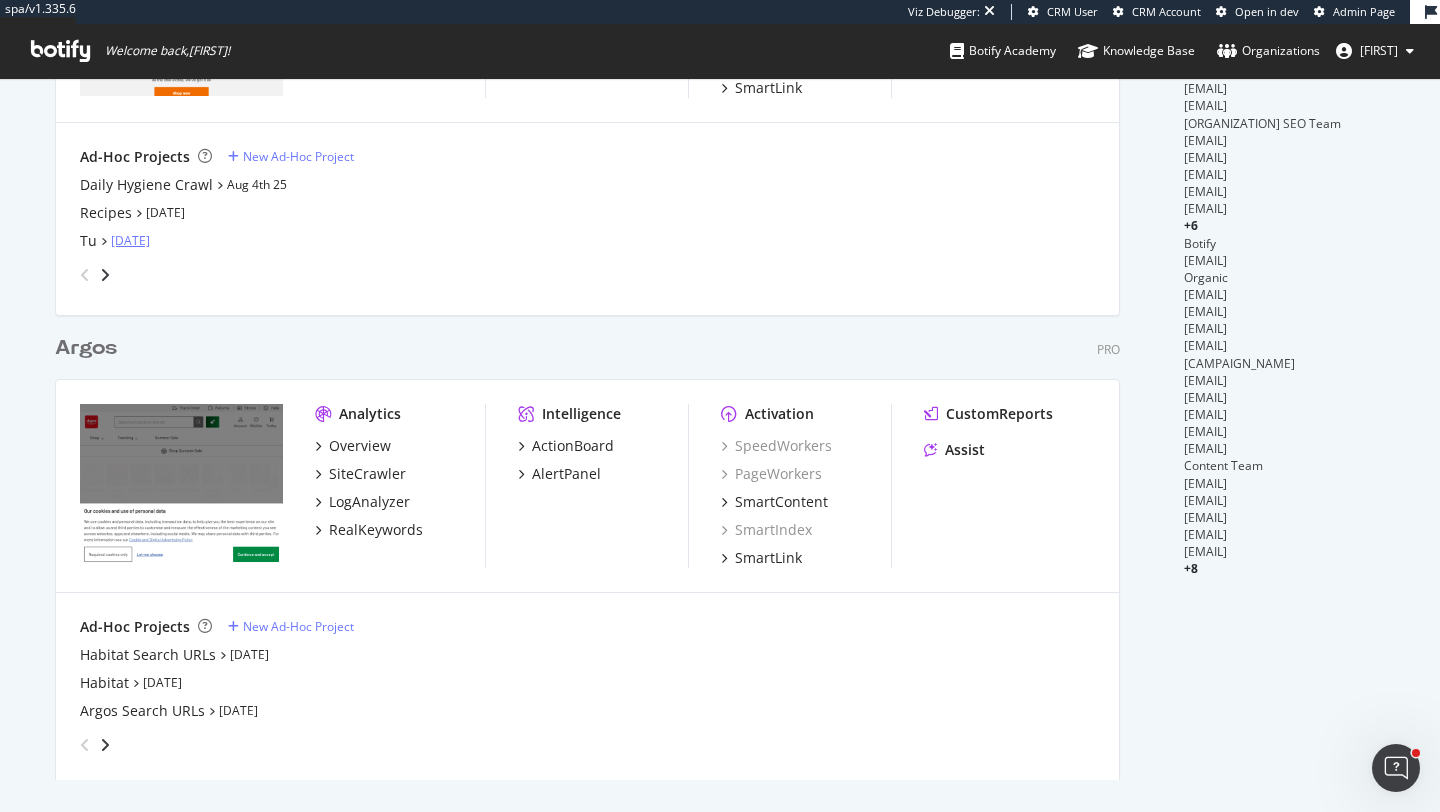 click on "Jul 30th 25" at bounding box center (130, 240) 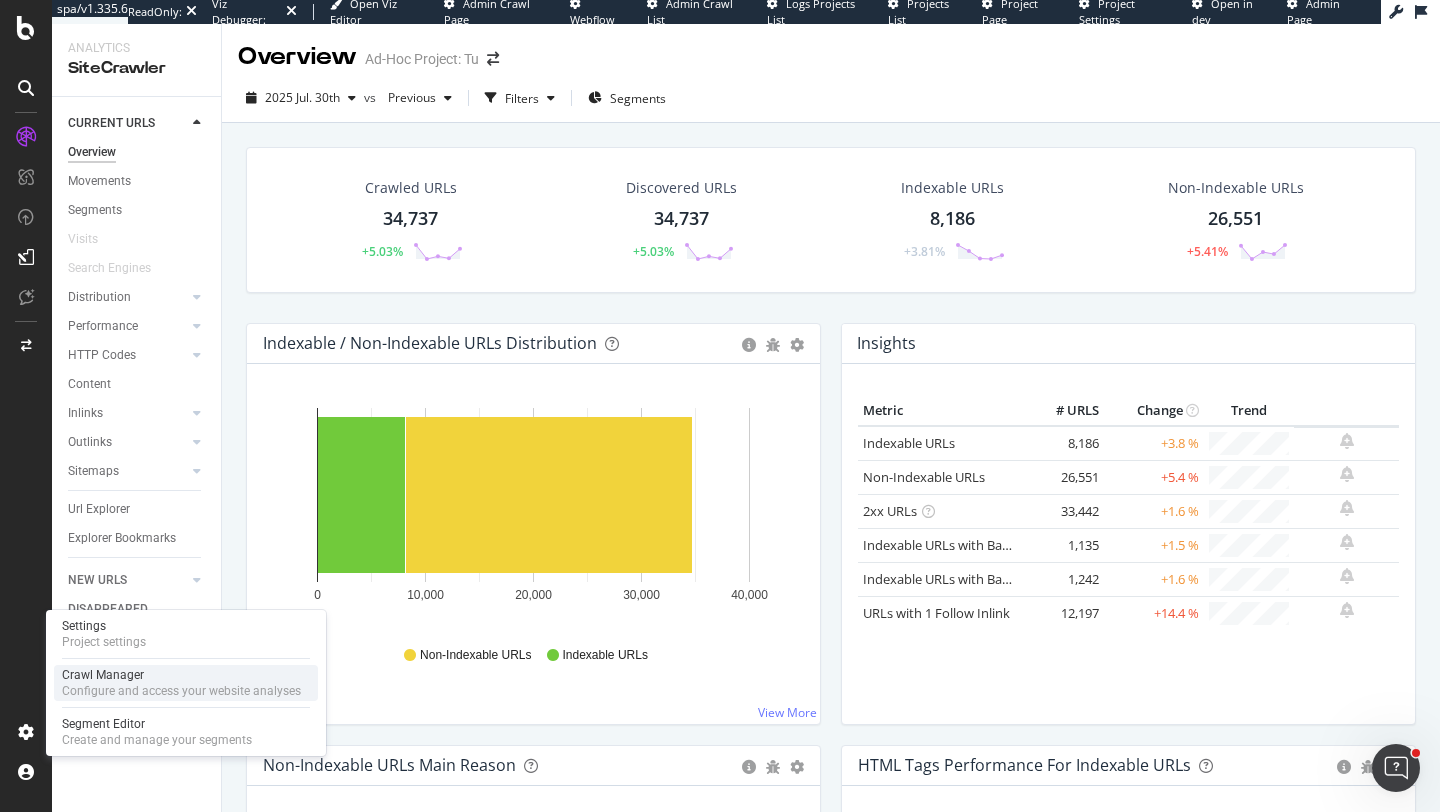 click on "Configure and access your website analyses" at bounding box center [181, 691] 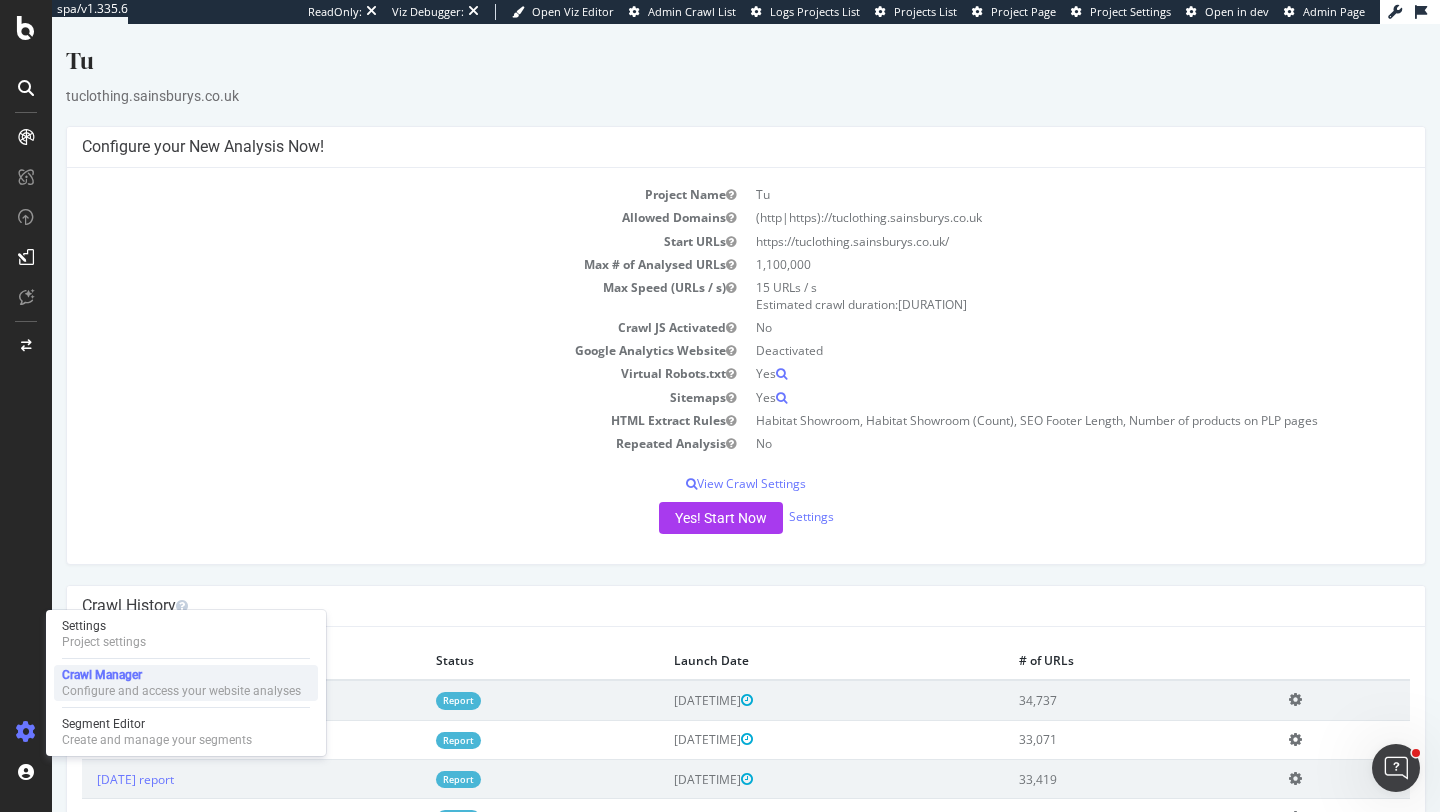 scroll, scrollTop: 0, scrollLeft: 0, axis: both 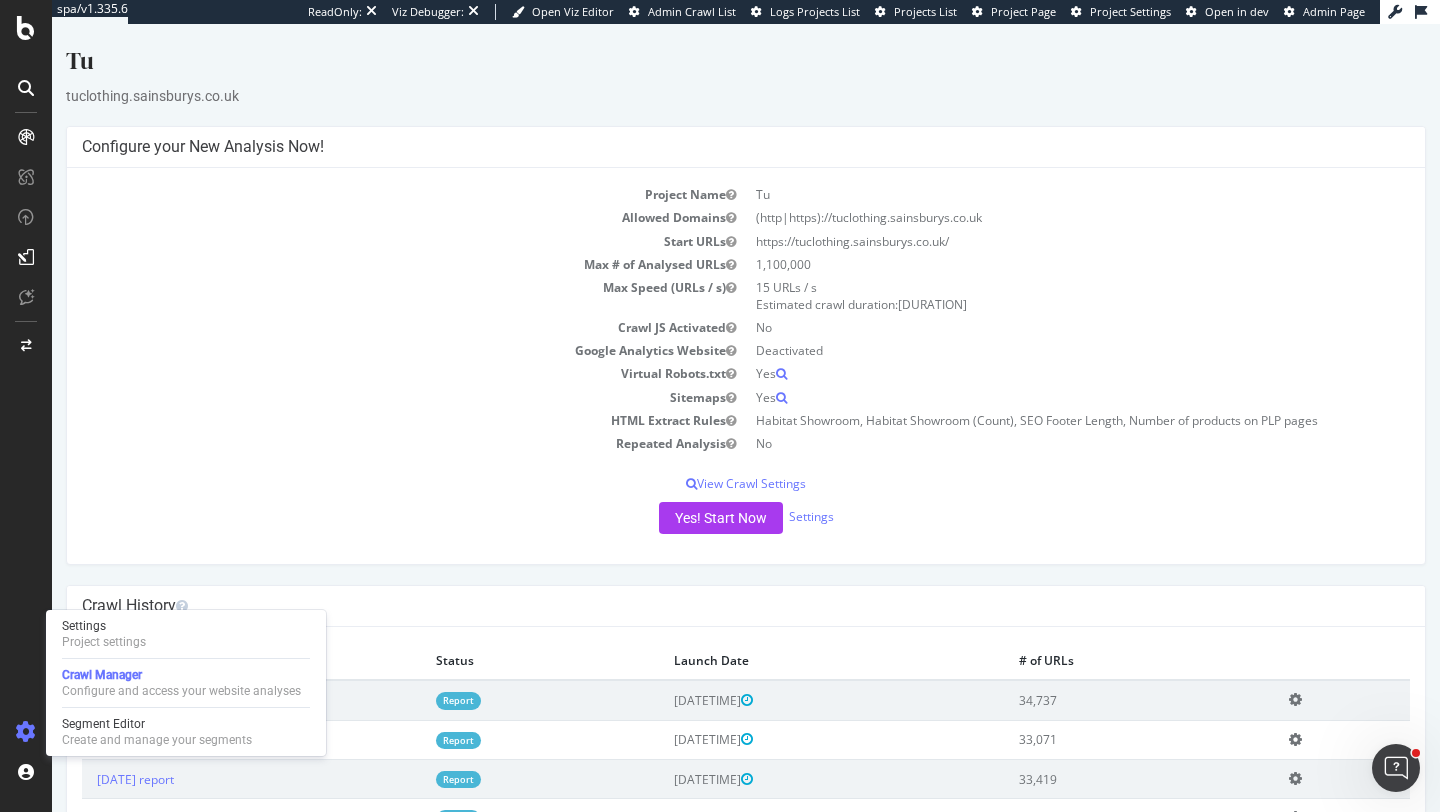 click on "Yes! Start Now
Settings" at bounding box center [746, 518] 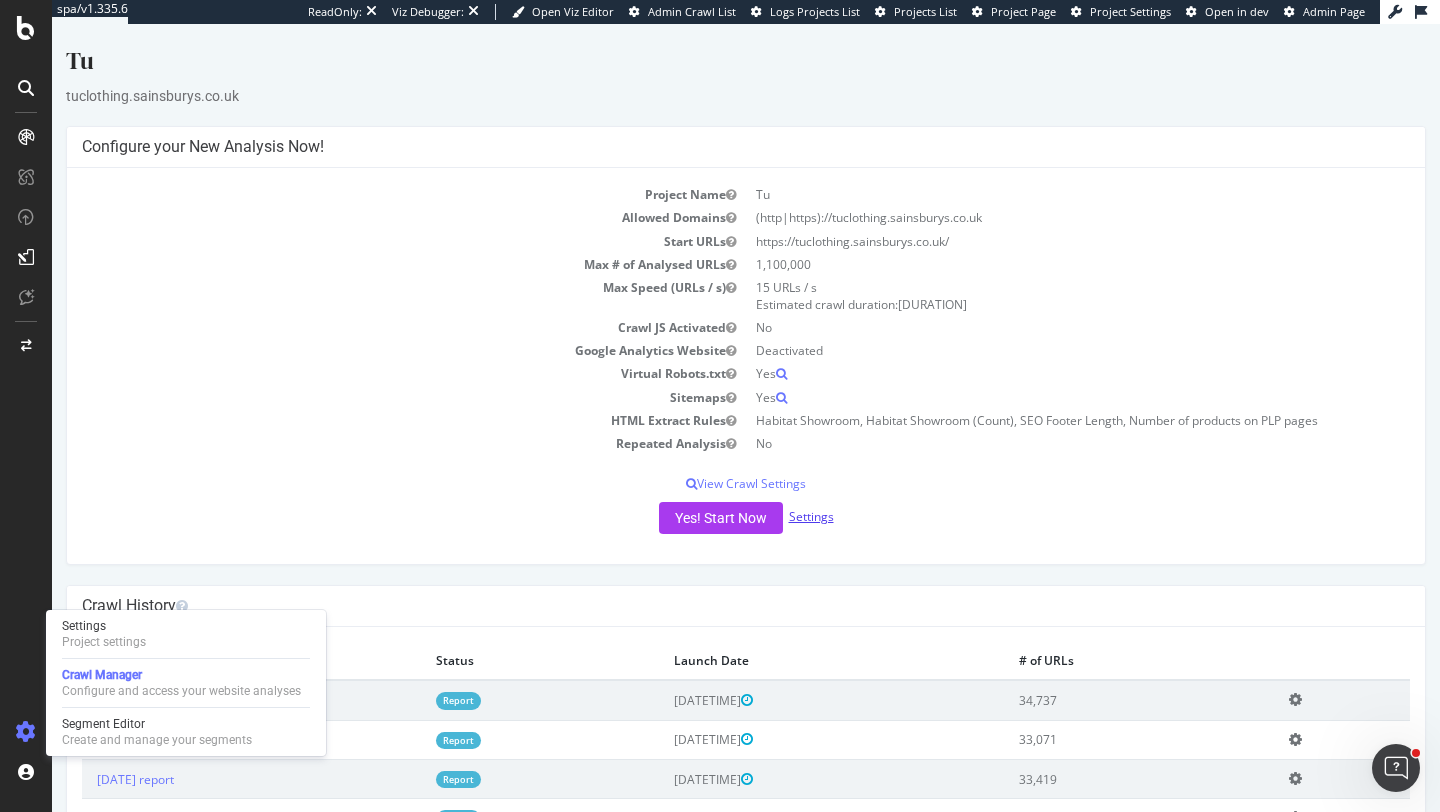 click on "Settings" at bounding box center (811, 516) 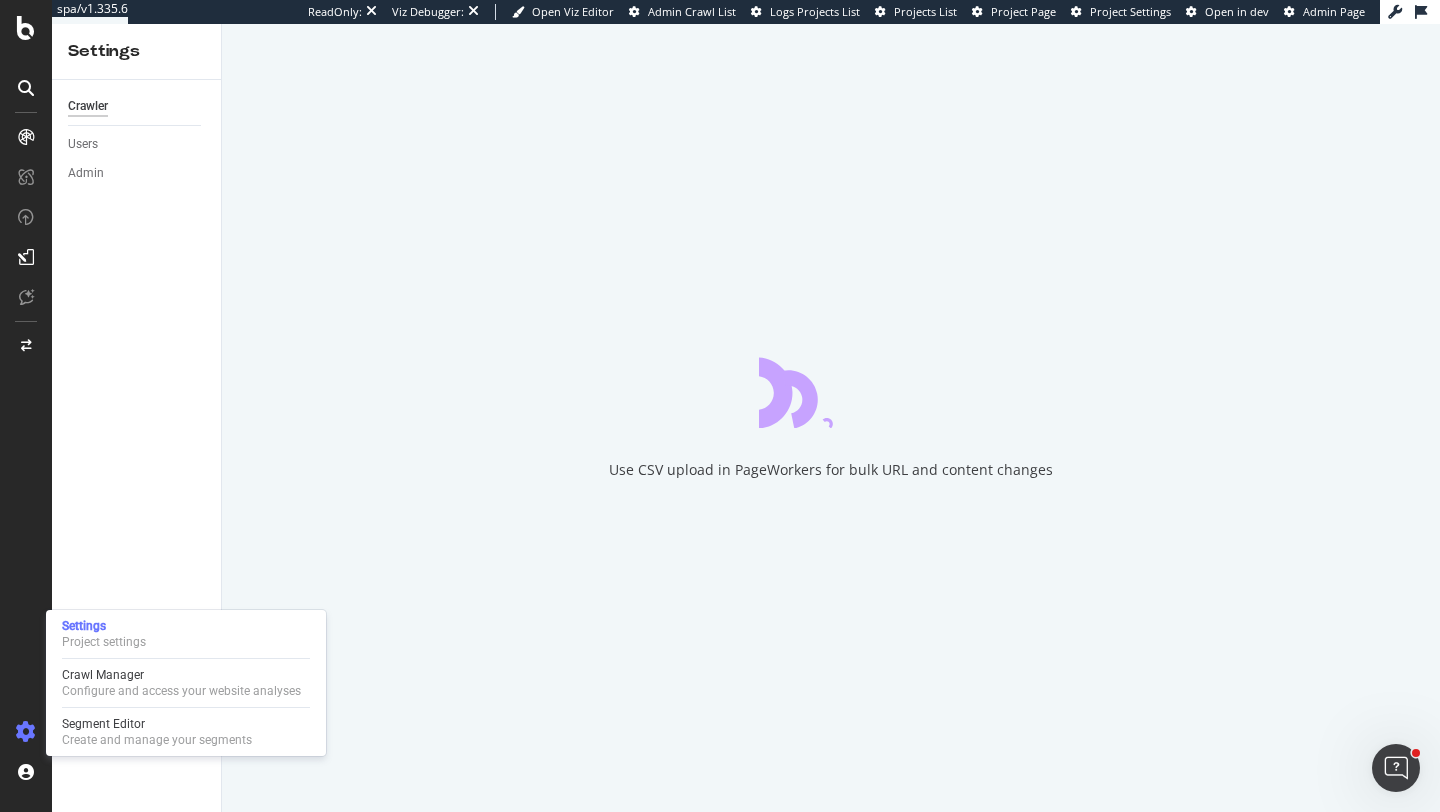 scroll, scrollTop: 0, scrollLeft: 0, axis: both 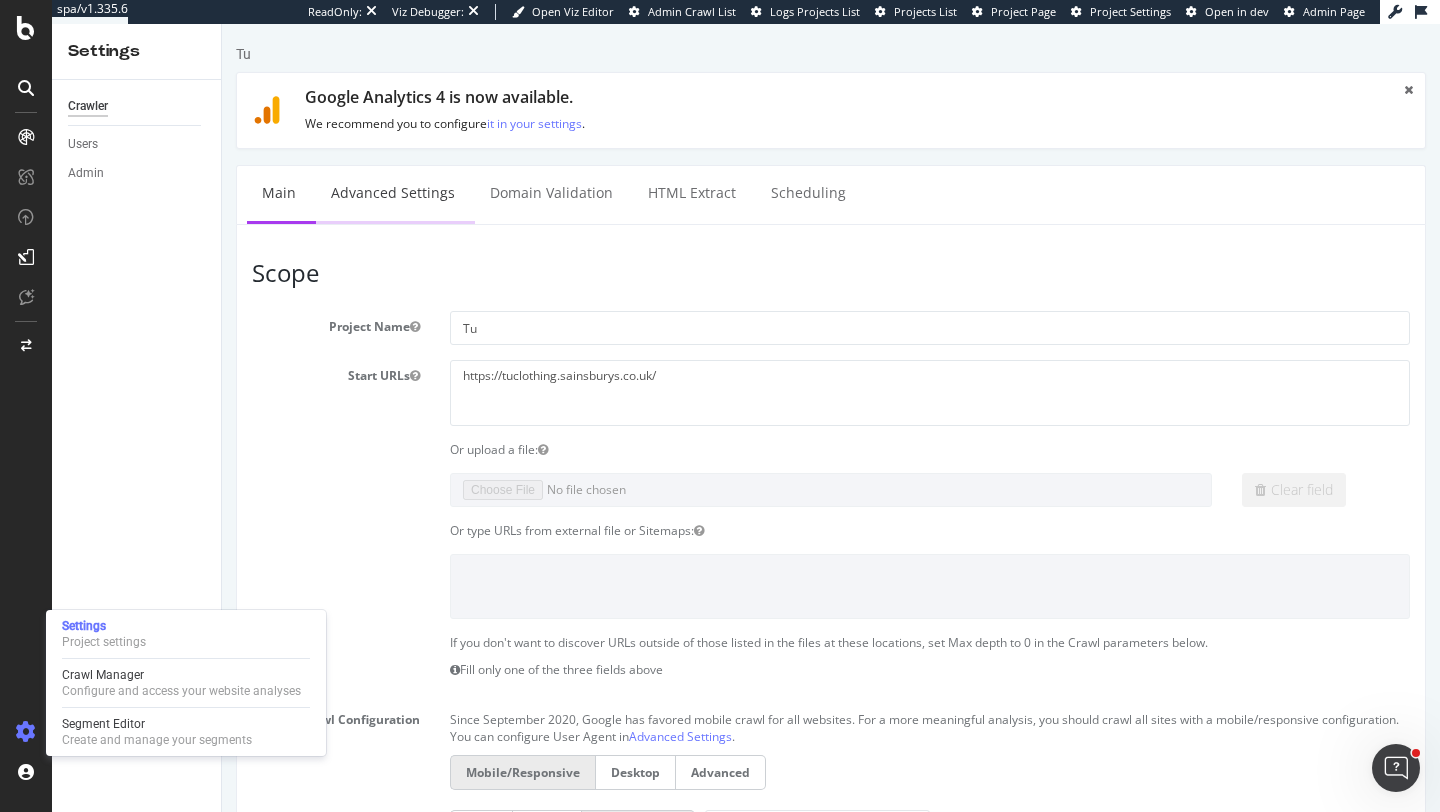 click on "Advanced Settings" at bounding box center (393, 193) 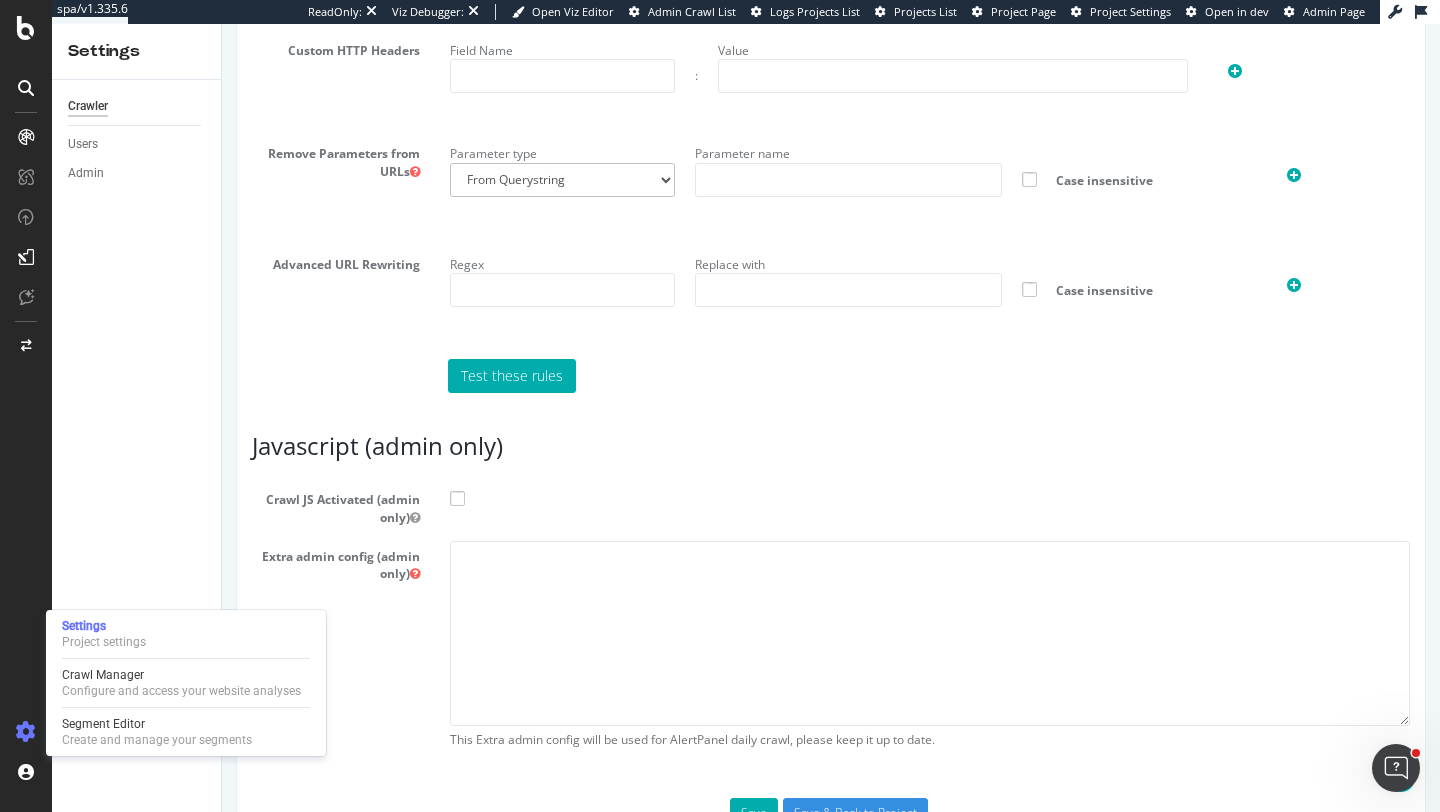 scroll, scrollTop: 1487, scrollLeft: 0, axis: vertical 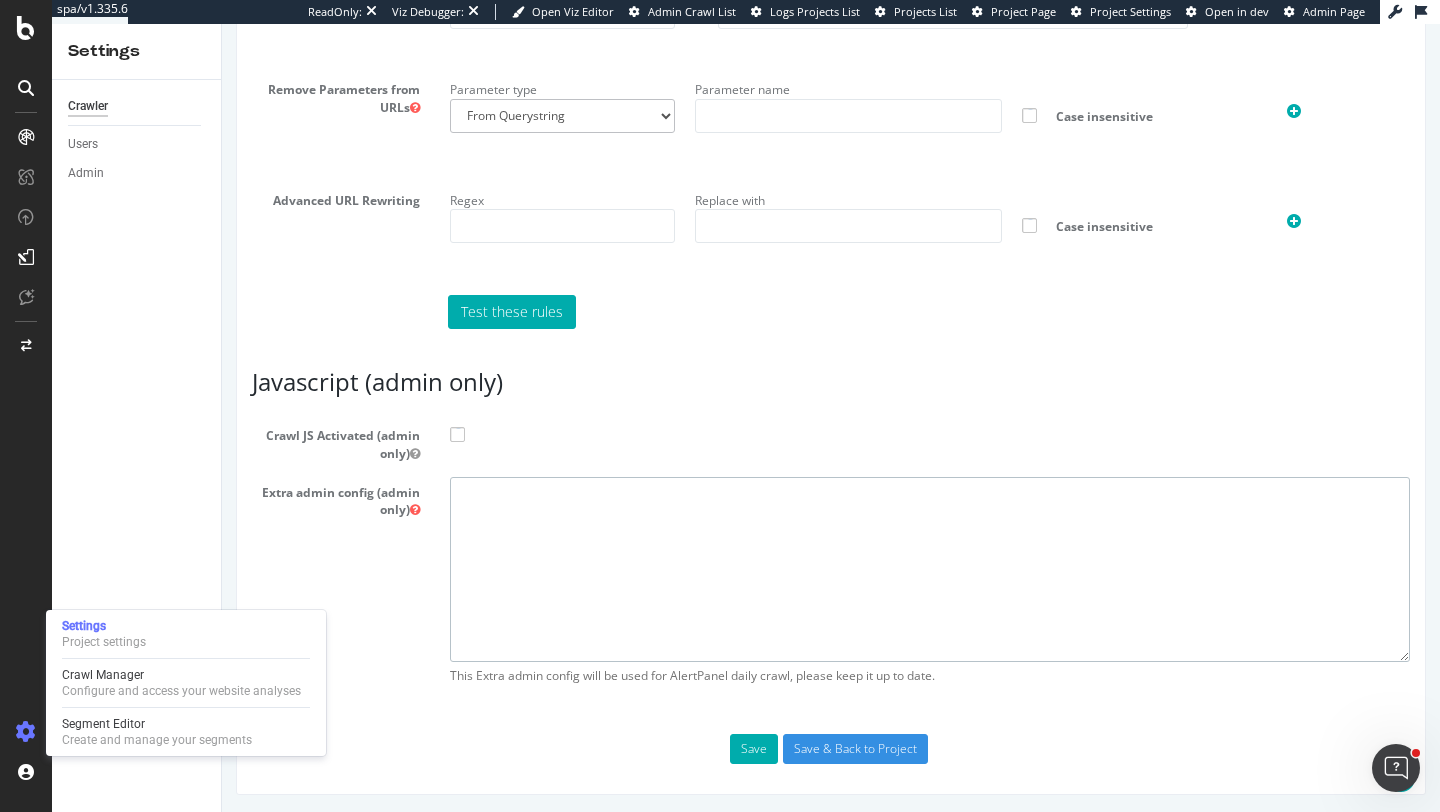 click at bounding box center [930, 569] 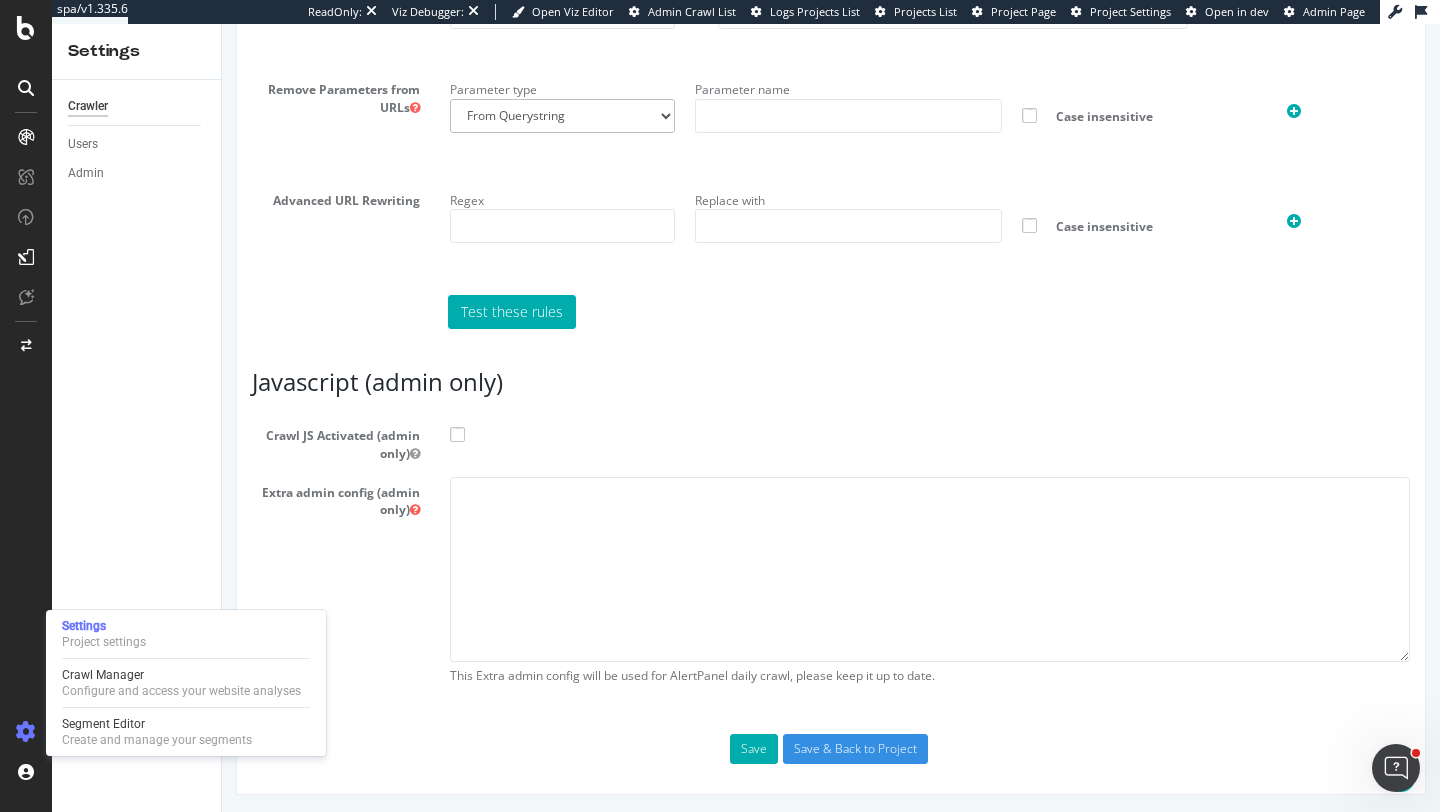 click at bounding box center [457, 434] 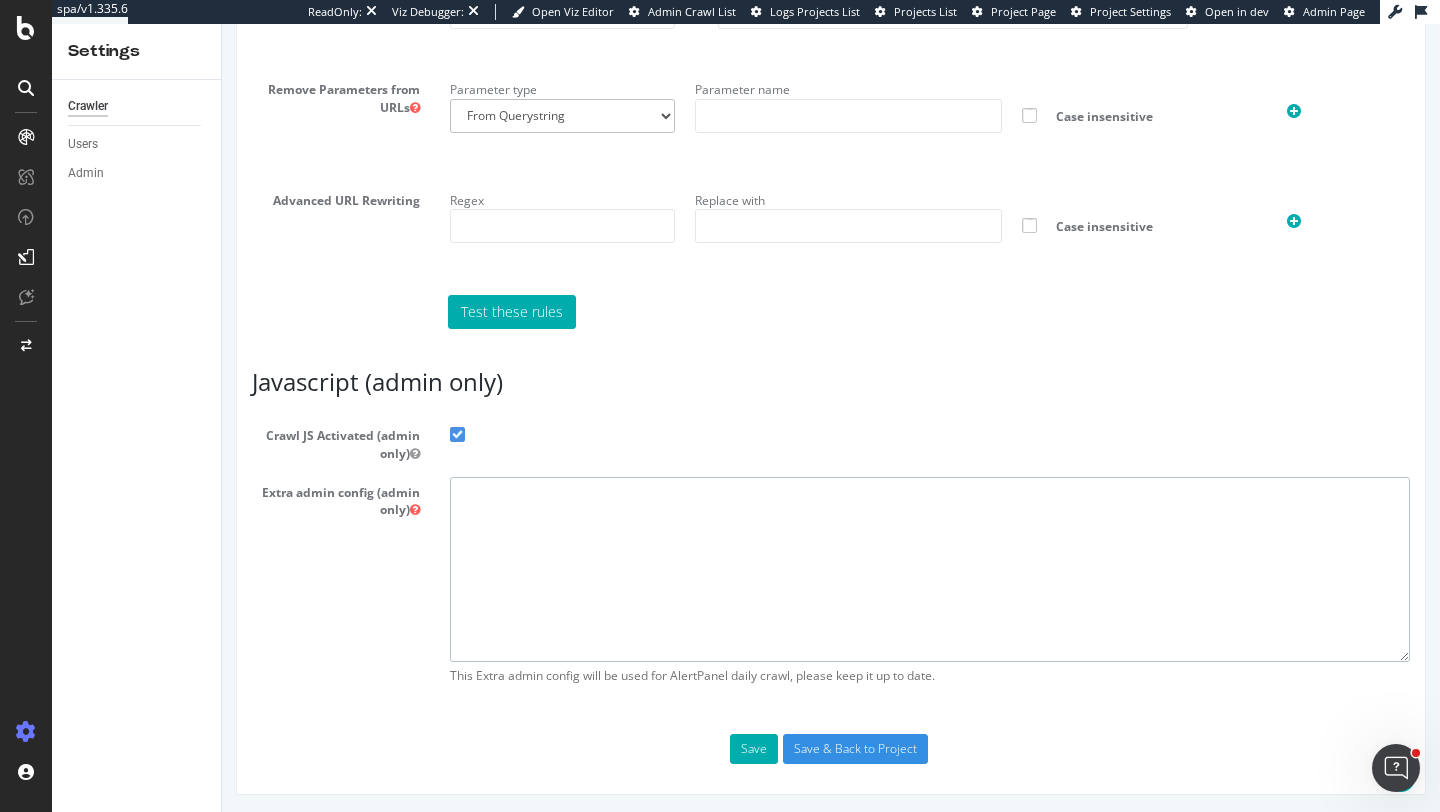 click at bounding box center (930, 569) 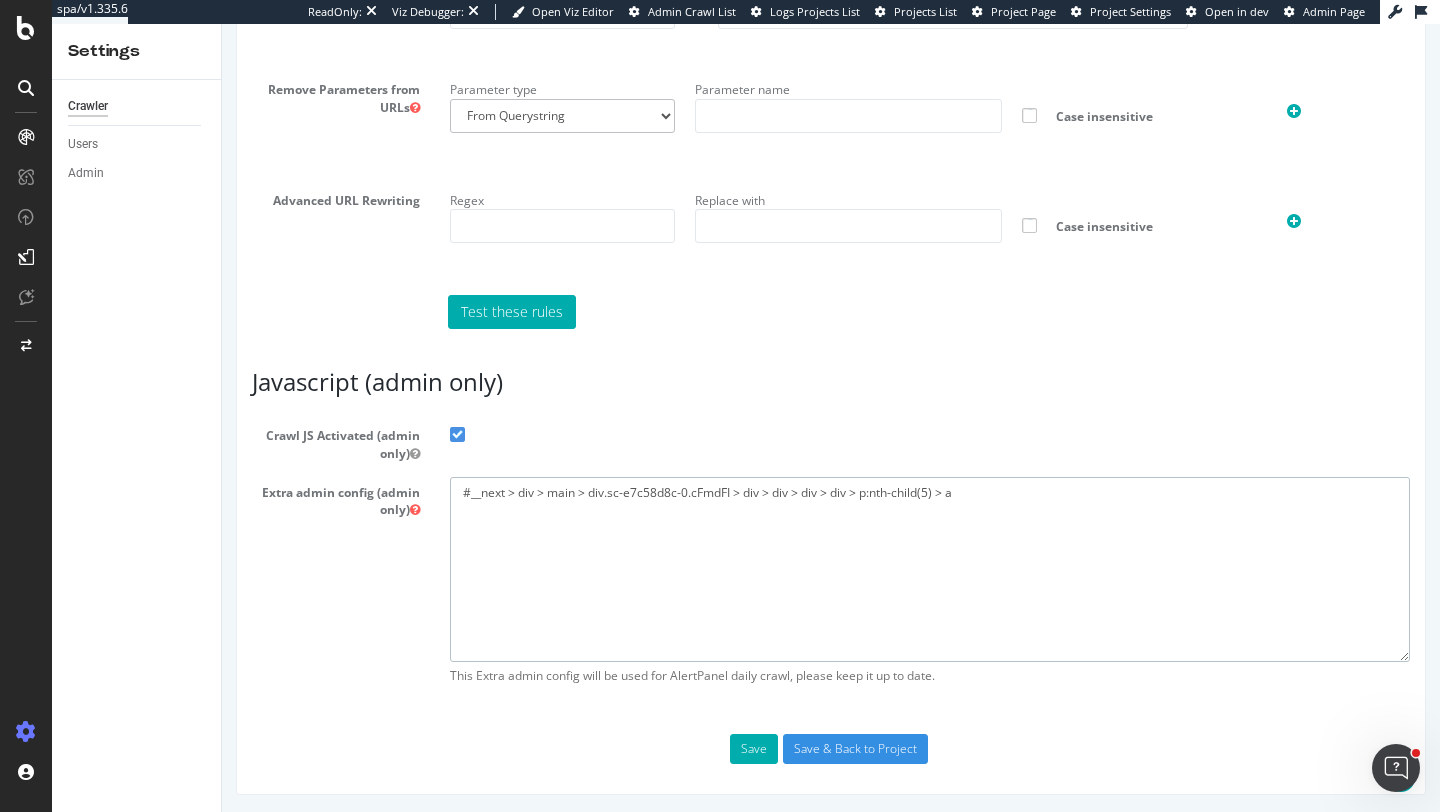 click on "#__next > div > main > div.sc-e7c58d8c-0.cFmdFI > div > div > div > div > p:nth-child(5) > a" at bounding box center (930, 569) 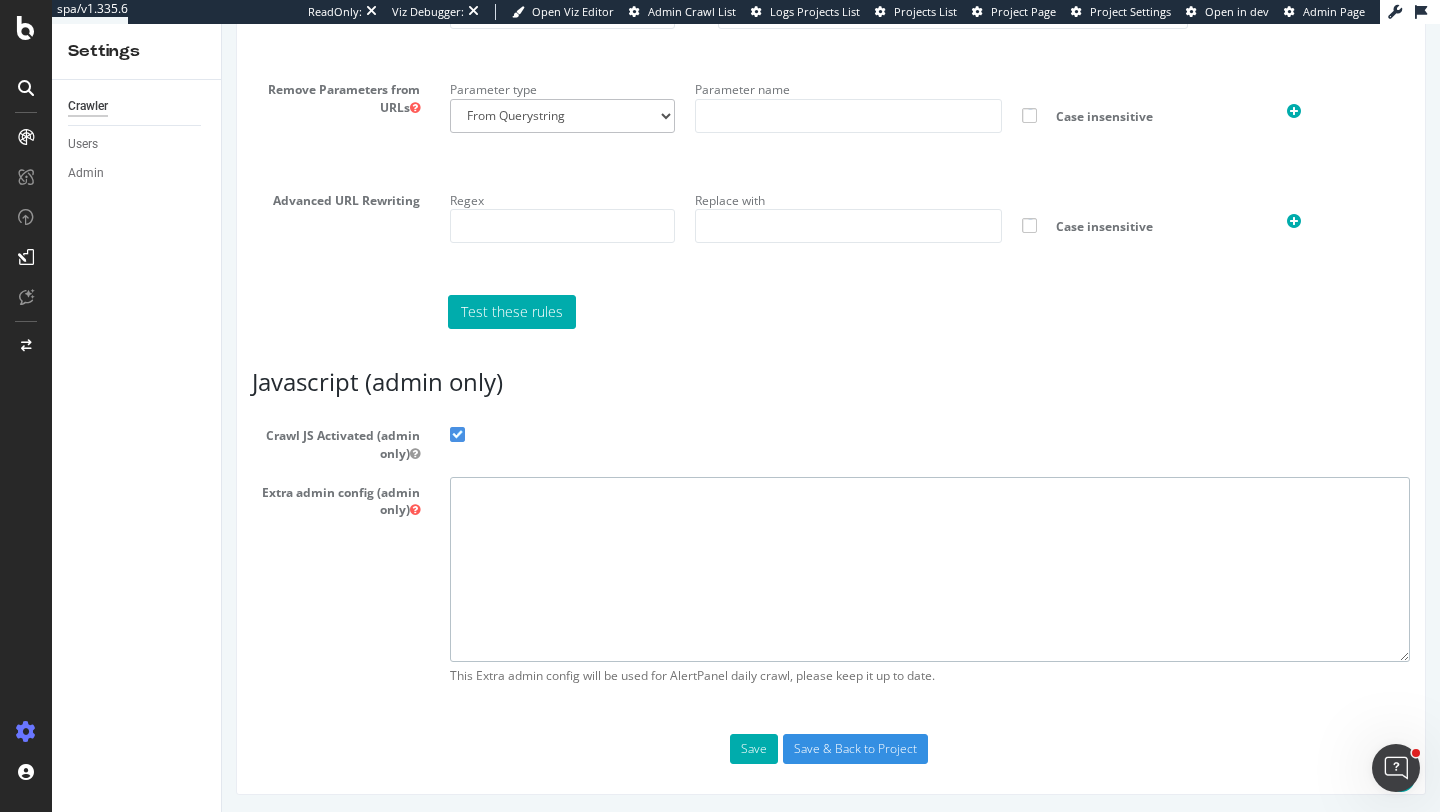 click at bounding box center (930, 569) 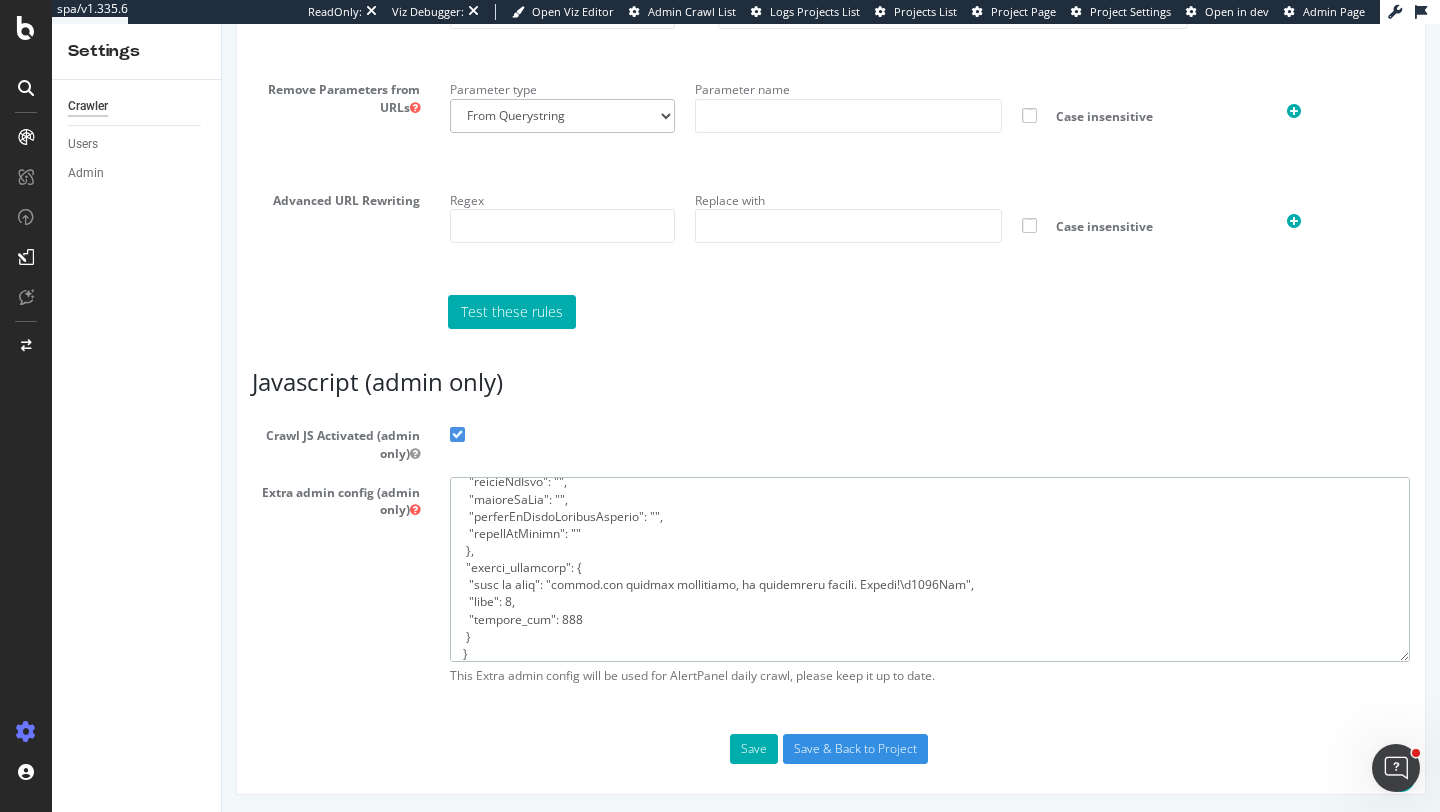 scroll, scrollTop: 0, scrollLeft: 0, axis: both 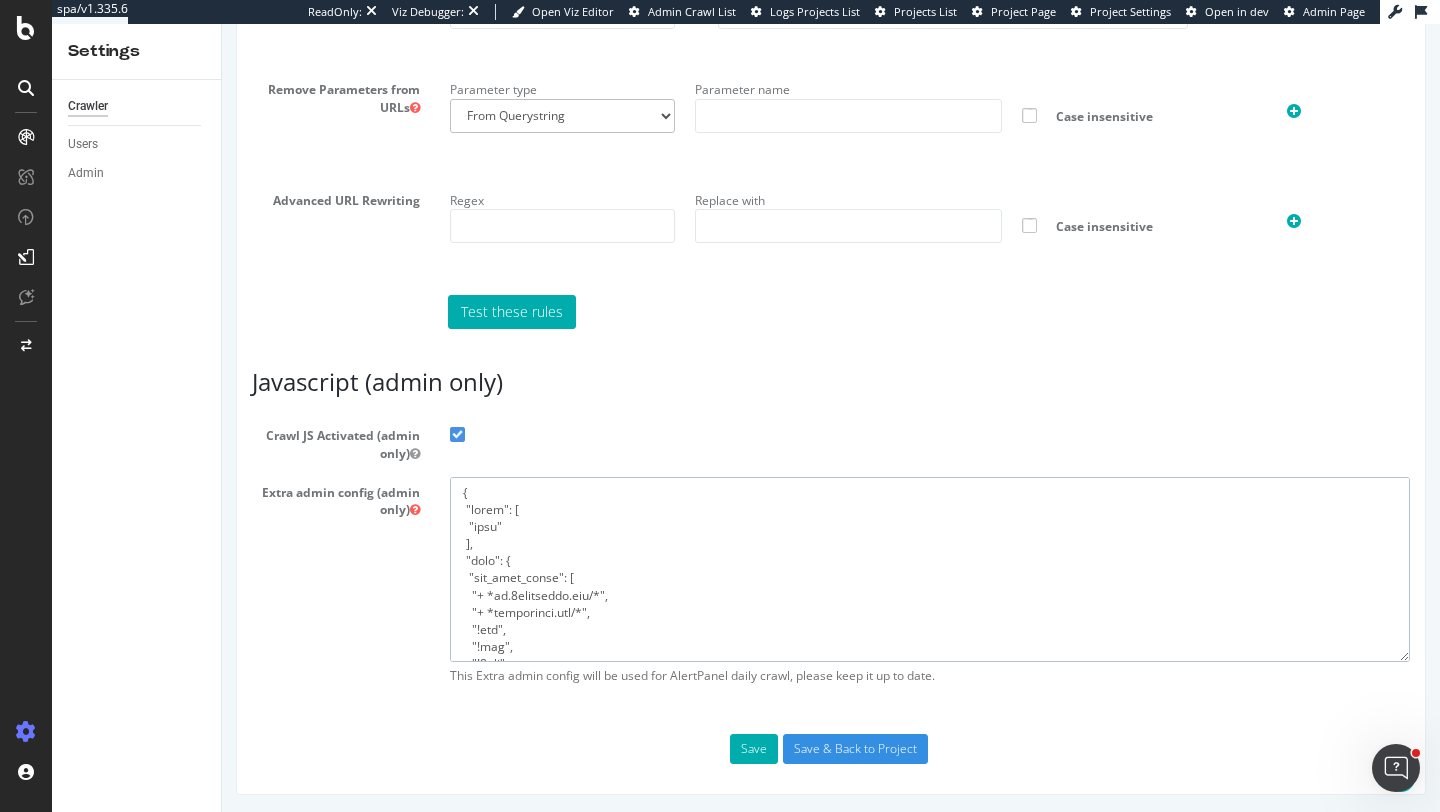 type on "{
"flags": [
"cube"
],
"beta": {
"pap_mini_rules": [
"+ *cs.1worldsync.com/*",
"+ *googleapis.com/*",
"!css",
"!dom",
"!2tld",
"-*"
],
"injectJsBefore": "window.Worker = undefined;\nnavigator.serviceWorker.register=undefined;\nnavigator.sendBeacon=undefined;",
"injectJsAfter": "var groupsSelector = [\n   [\"#megaMenu a\", \"HeaderNavMenu\"],\n   [\"div[data-test=\\\"seo-copy\\\"] a\", \"Browse.SEO_Text\"],\n   [\"div[data-test=\\\"similar-ai-links\\\"] a\", \"Browse.SimilarAI\"]\n]\n\n\nvar linkPos = 0;\ndocument.querySelectorAll(\"a\").forEach(el => {\n    el.setAttribute(\"data-link-position\", linkPos);\n    linkPos++;\n});\n\ngroupsSelector.forEach(entry => {\n    const [selector, groupName] = entry;\n    document.querySelectorAll(selector + \":not([data-link-group])\").forEach(el => {\n         el.setAttribute(\"data-link-group\", groupName);\n    });\n});",
"injectJsLoad": "",
"injectJsWaitfor": "",
"injectJsInit": "",
"injectJsDcl": "",
"injectJsFrameStoppedL..." 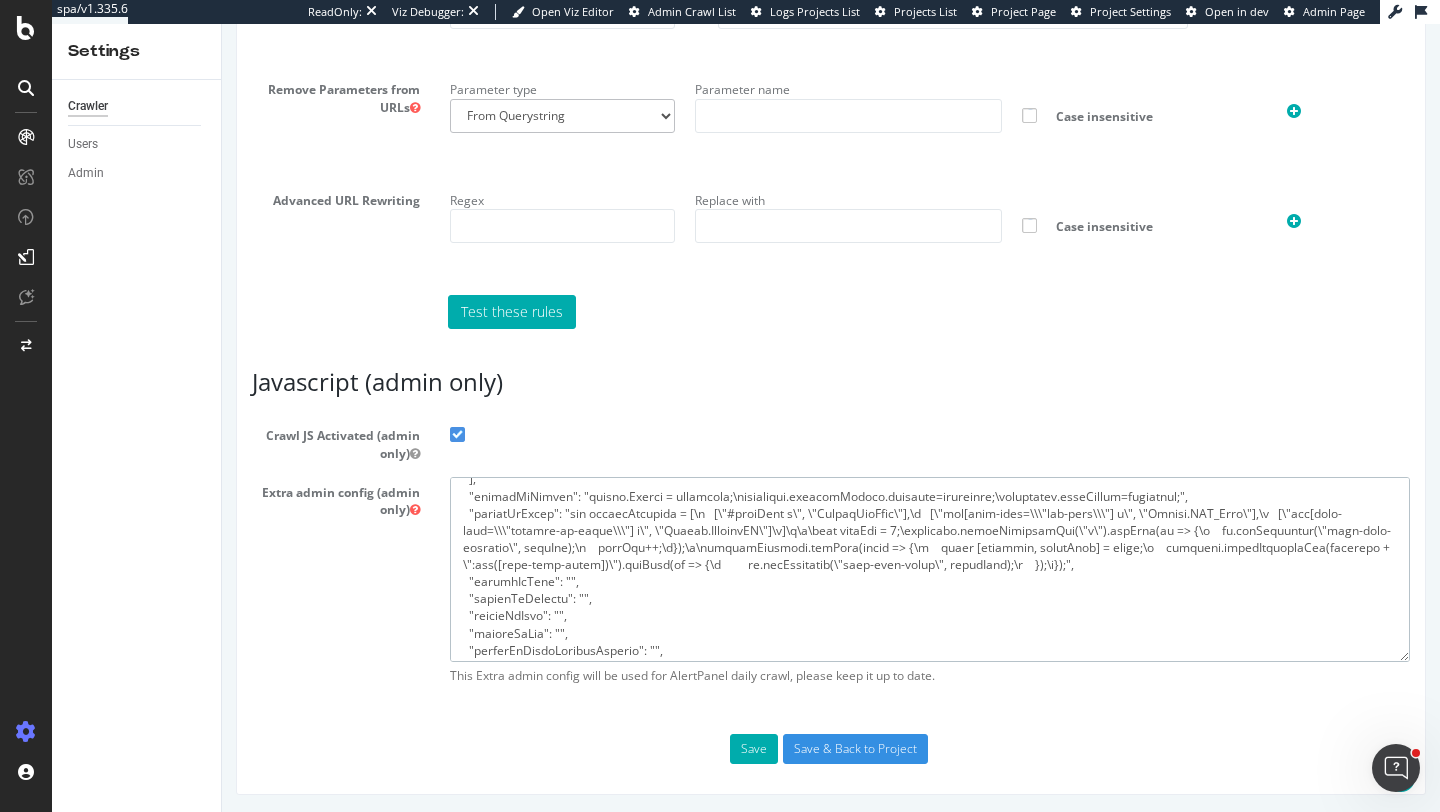 scroll, scrollTop: 218, scrollLeft: 0, axis: vertical 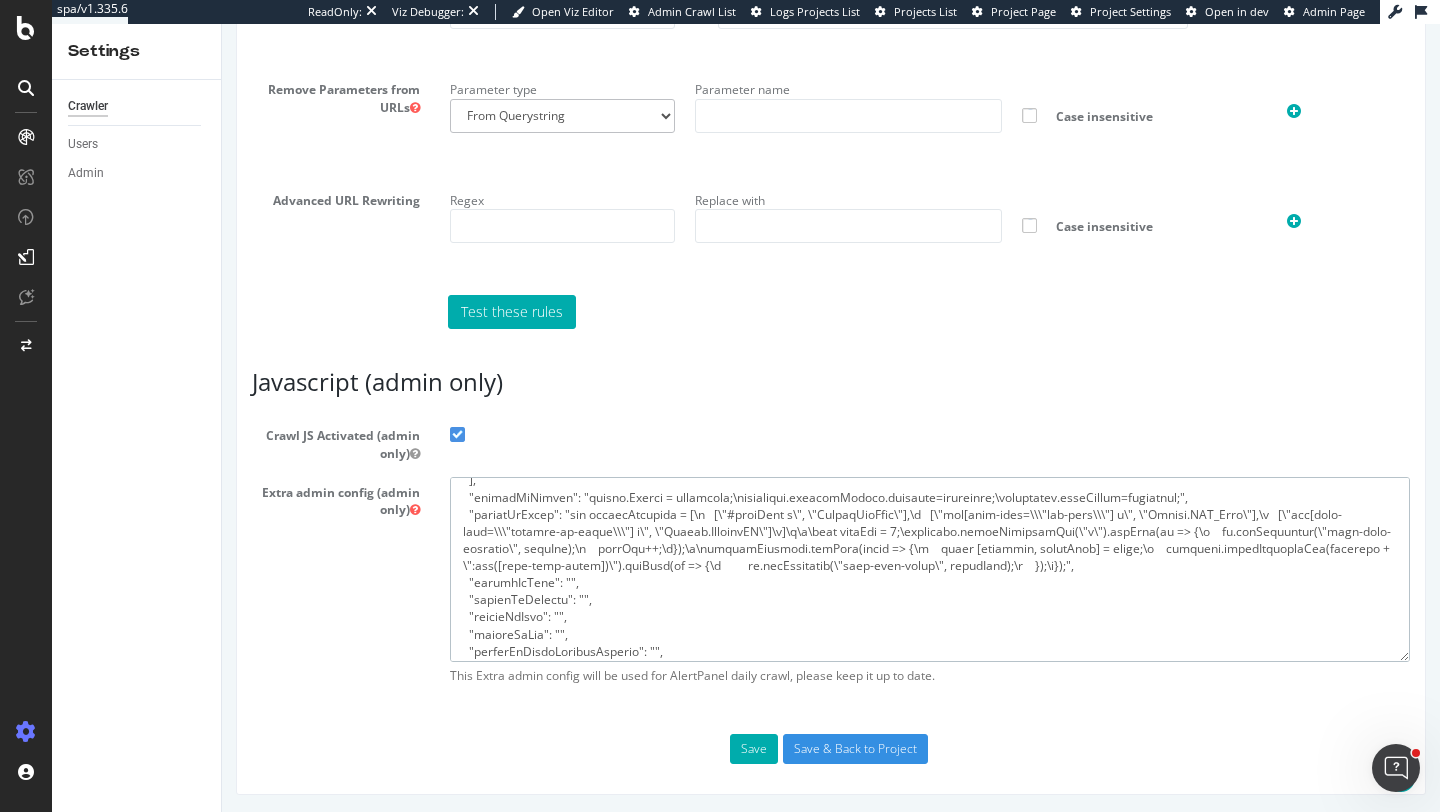click at bounding box center [930, 569] 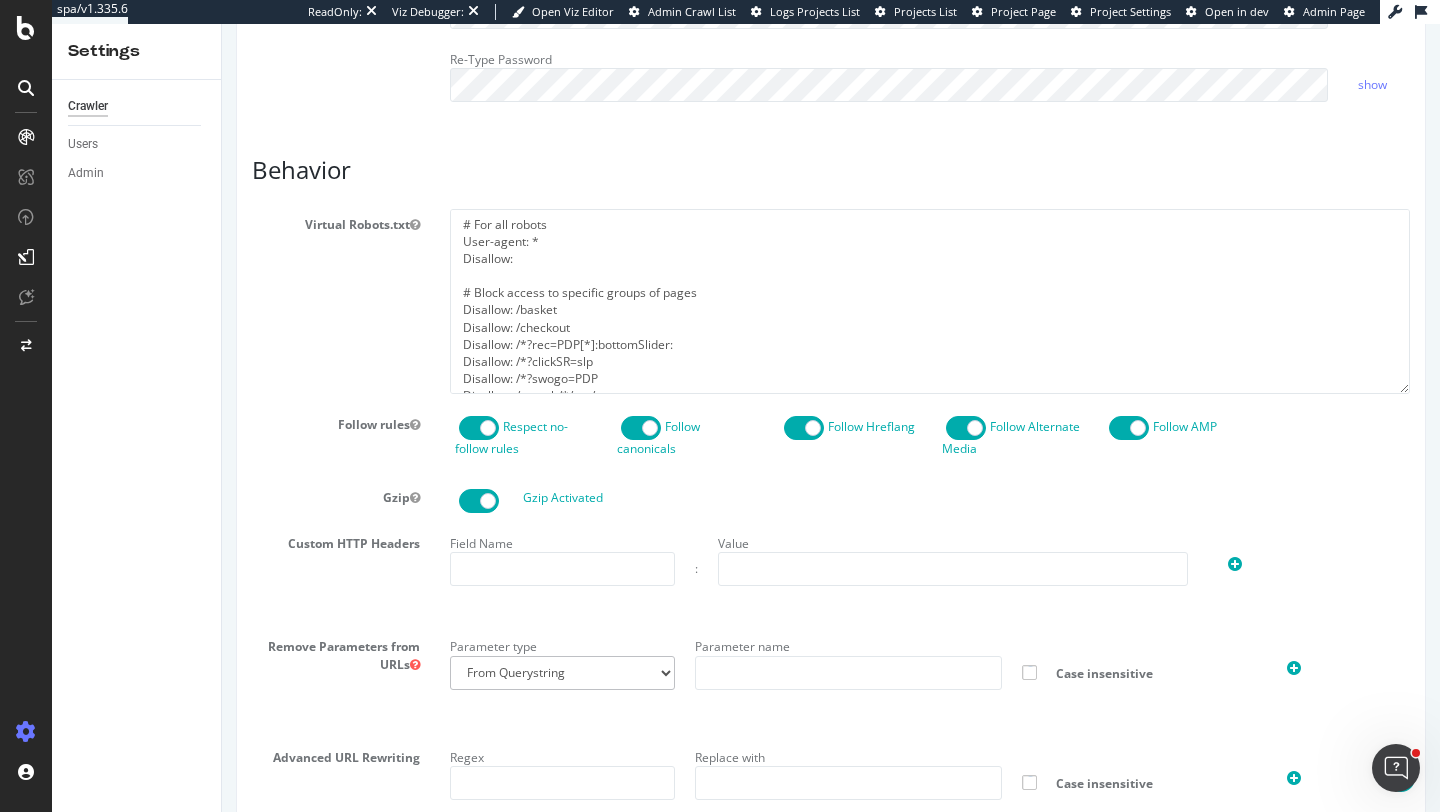 scroll, scrollTop: 698, scrollLeft: 0, axis: vertical 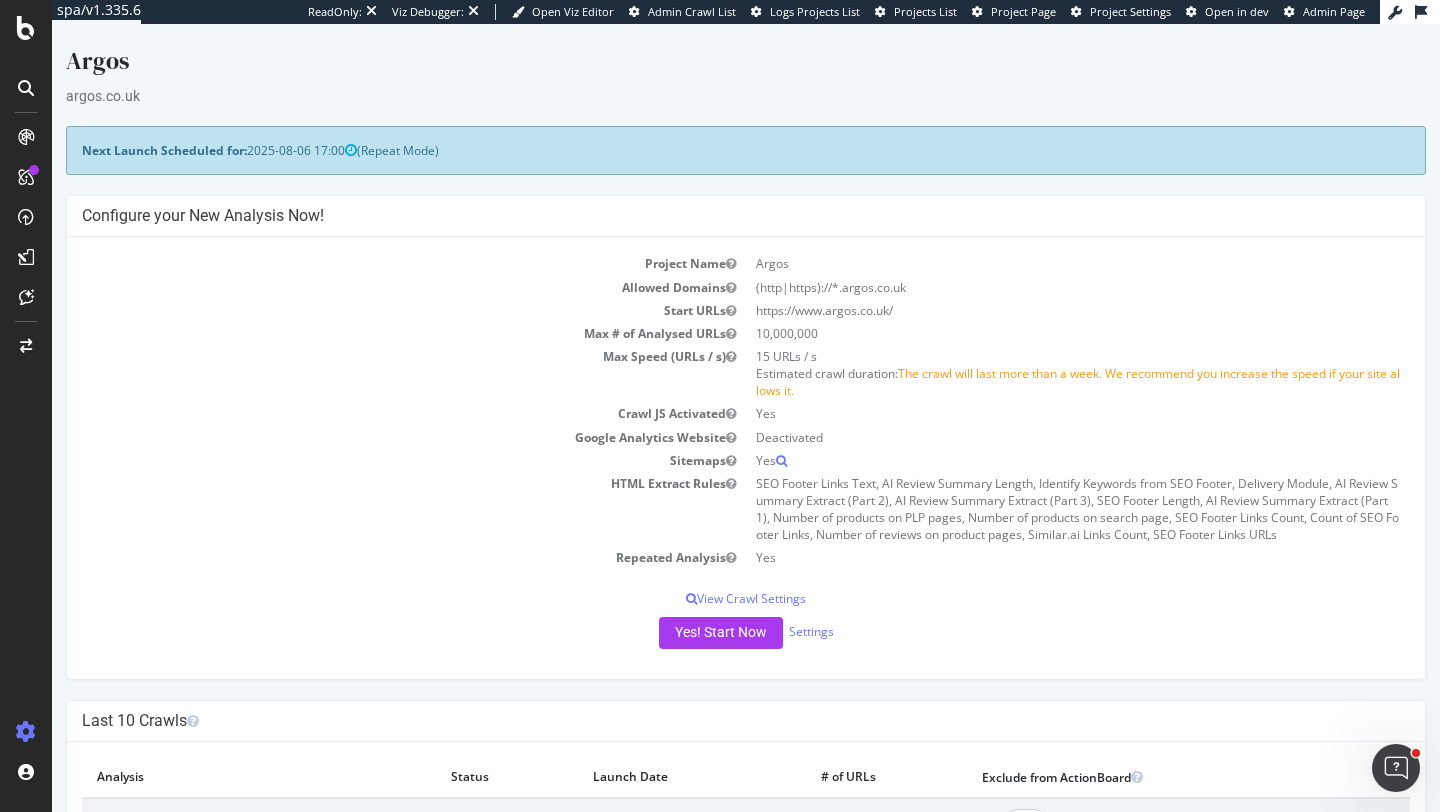 click on "Yes! Start Now
Settings" at bounding box center (746, 633) 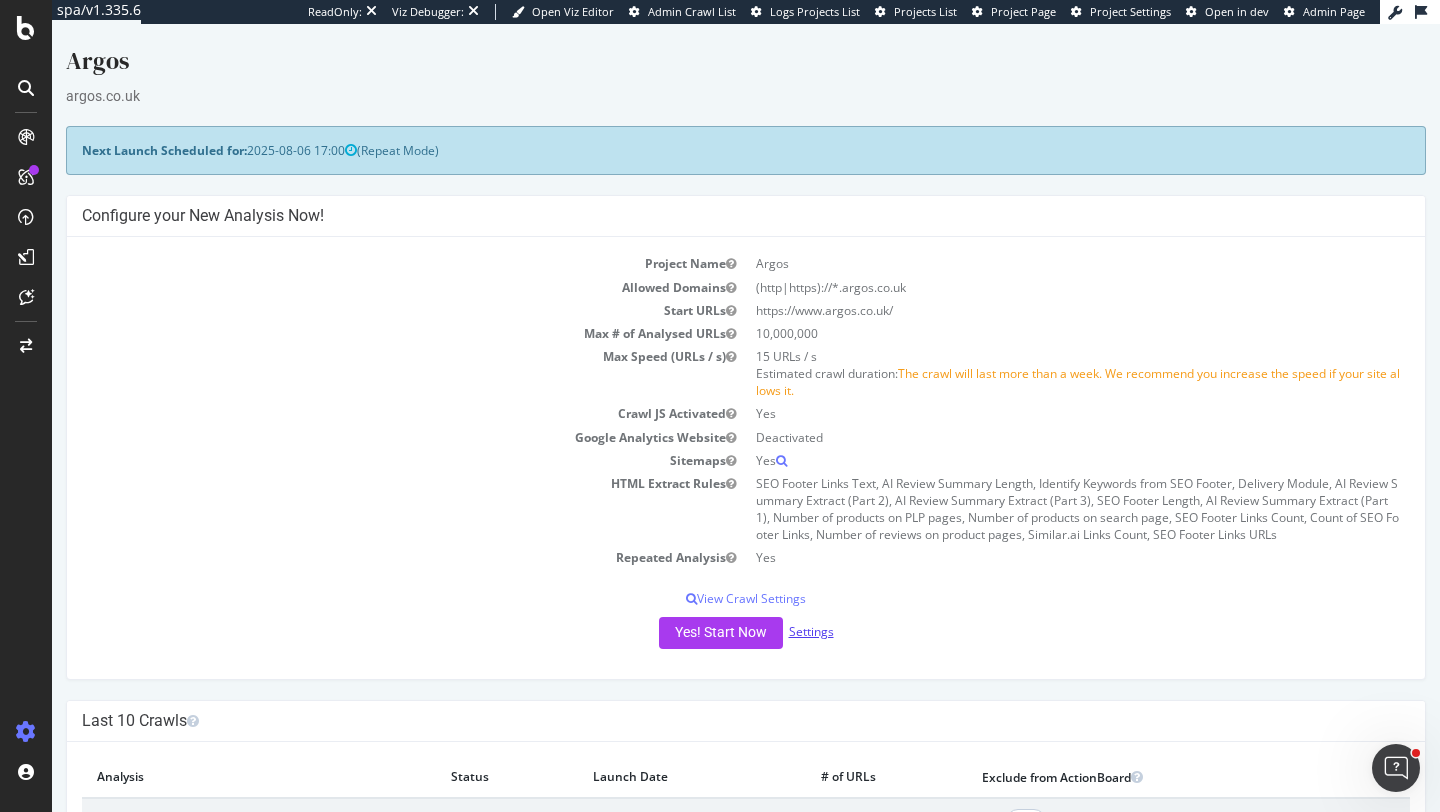 click on "Settings" at bounding box center [811, 631] 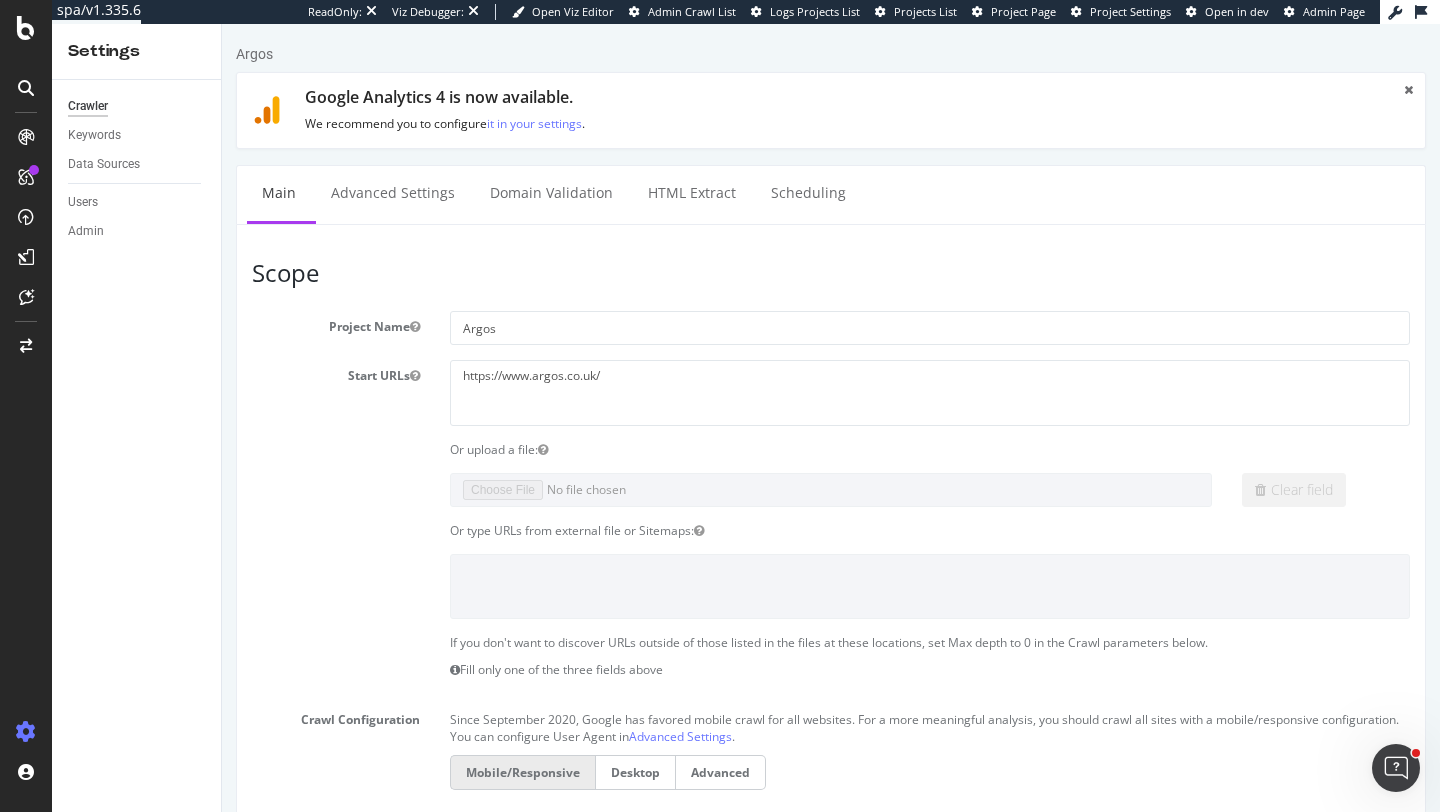 scroll, scrollTop: 0, scrollLeft: 0, axis: both 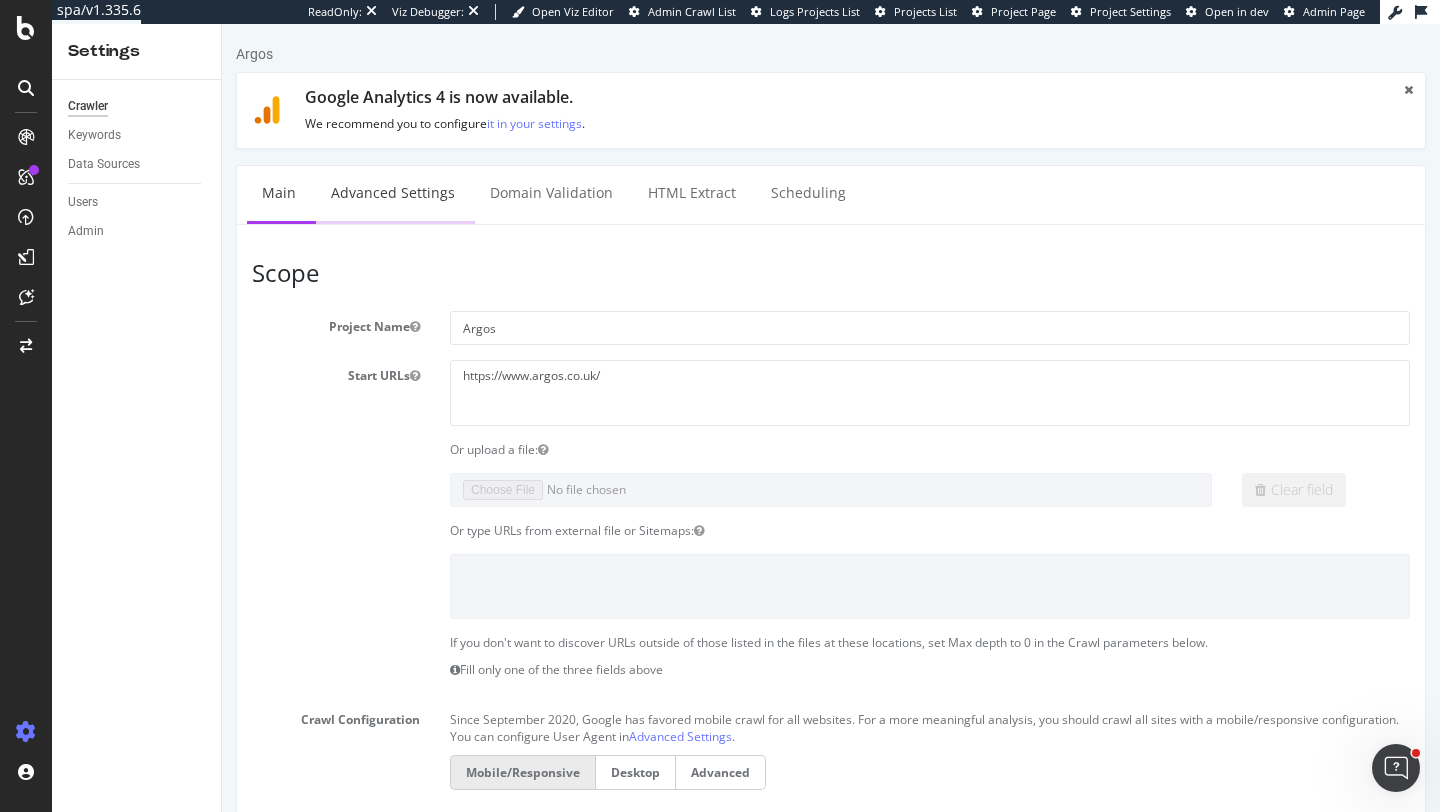 click on "Advanced Settings" at bounding box center (393, 193) 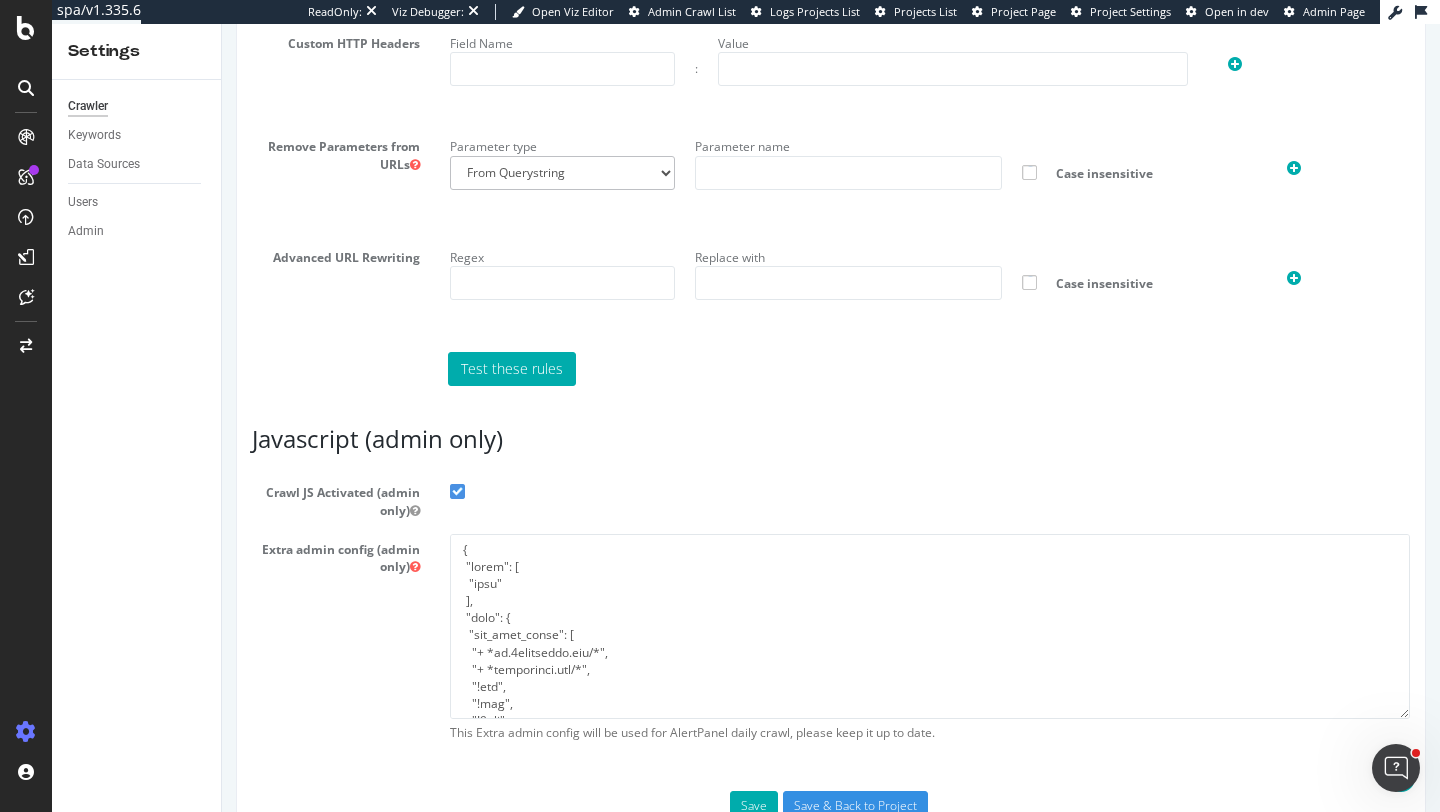 scroll, scrollTop: 1487, scrollLeft: 0, axis: vertical 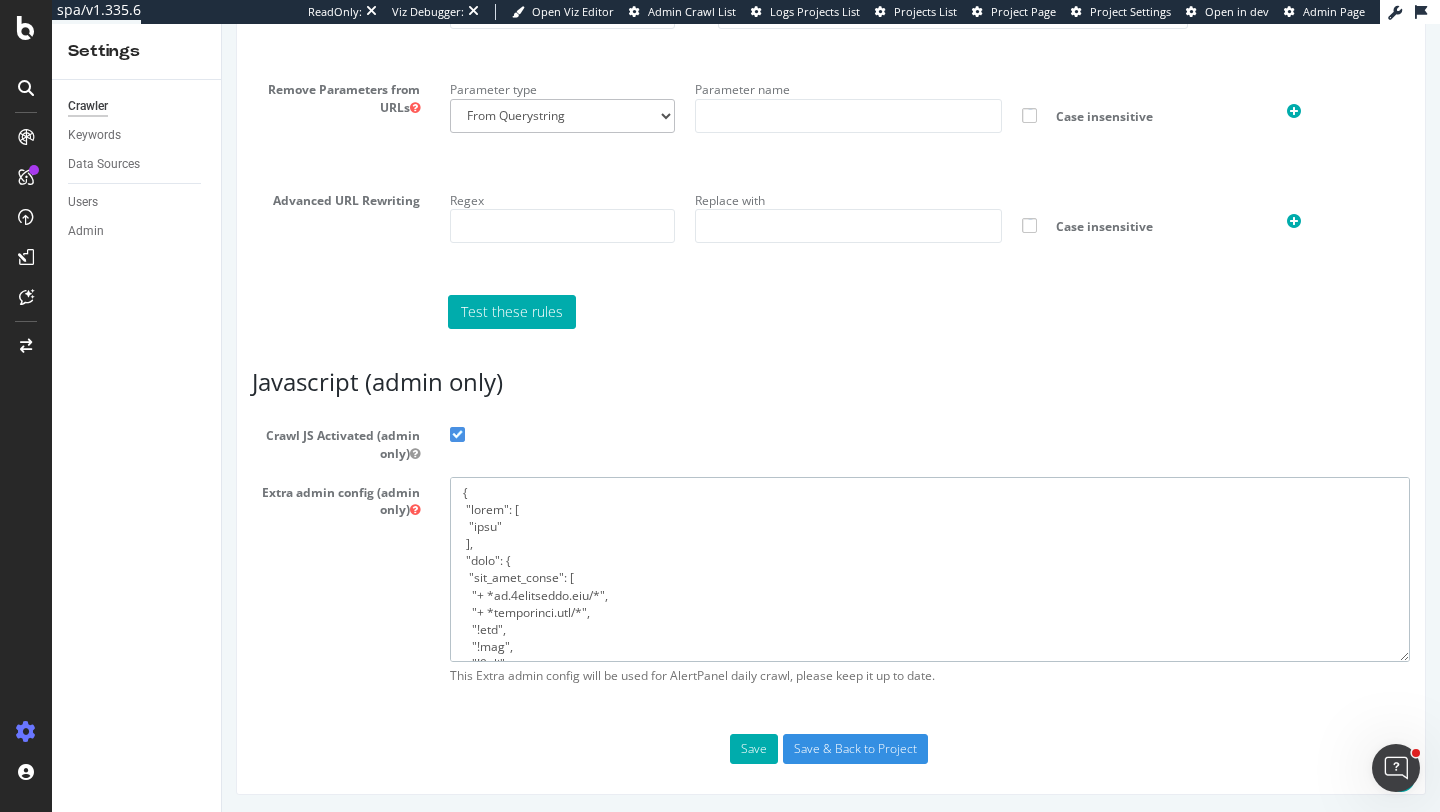 click at bounding box center (930, 569) 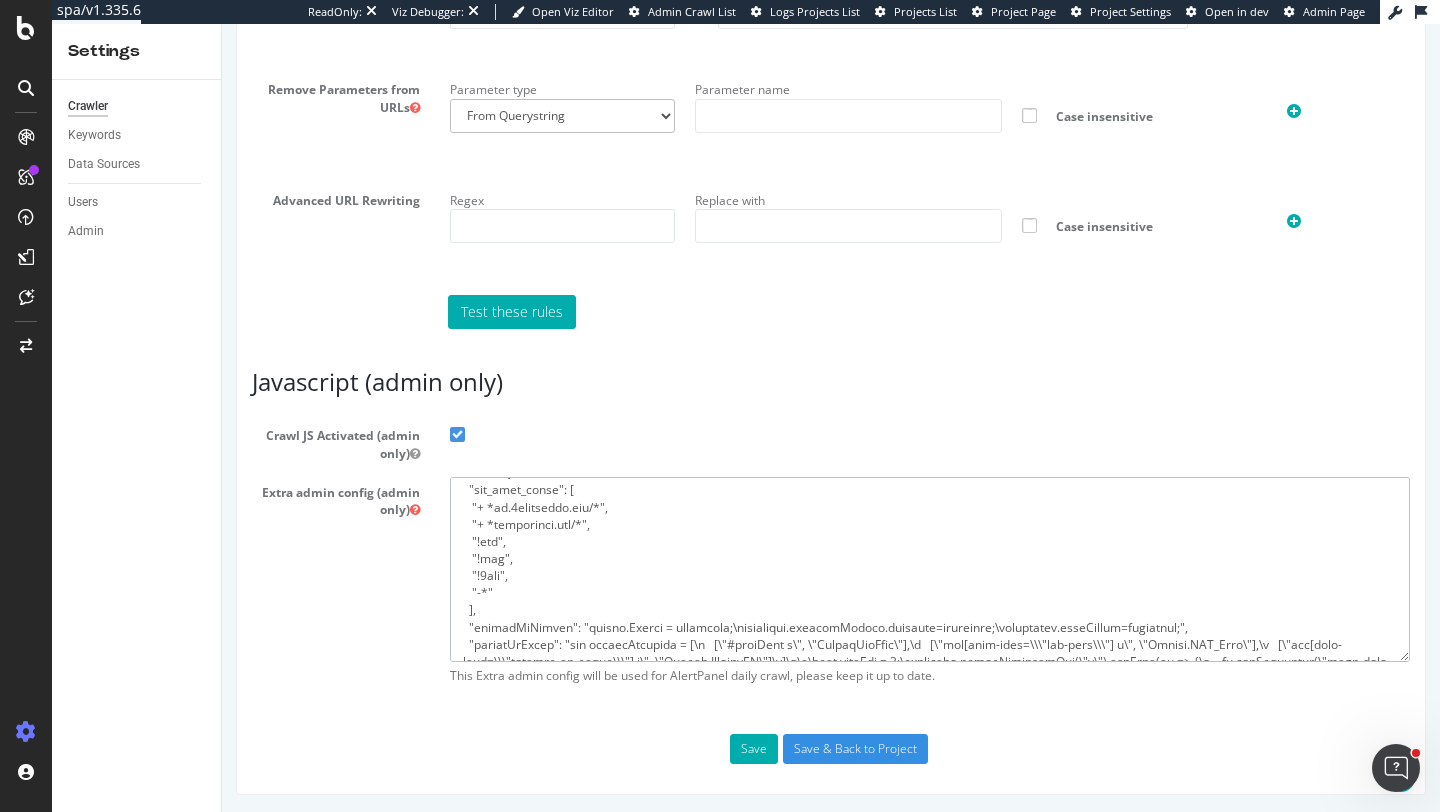 scroll, scrollTop: 0, scrollLeft: 0, axis: both 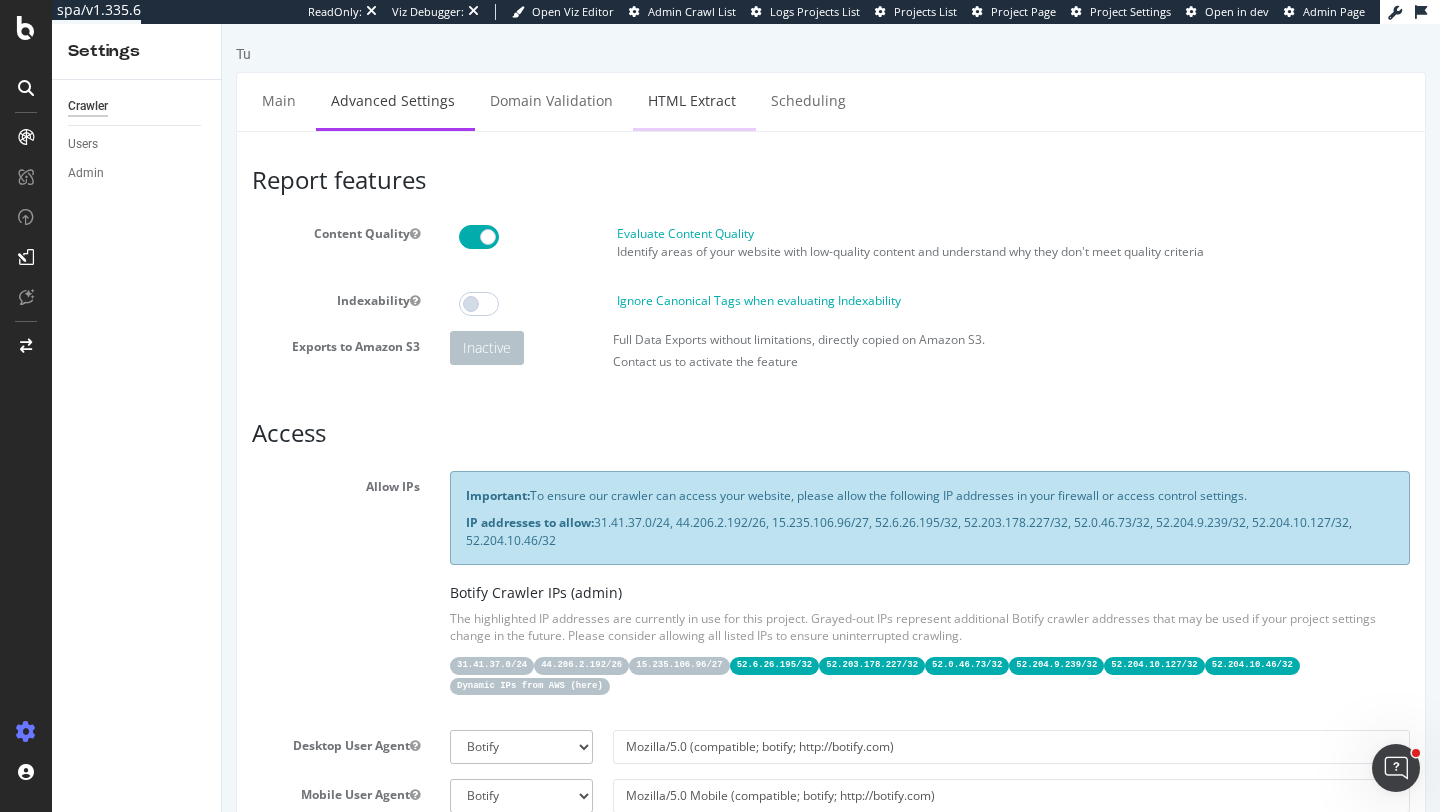 click on "HTML Extract" at bounding box center (692, 100) 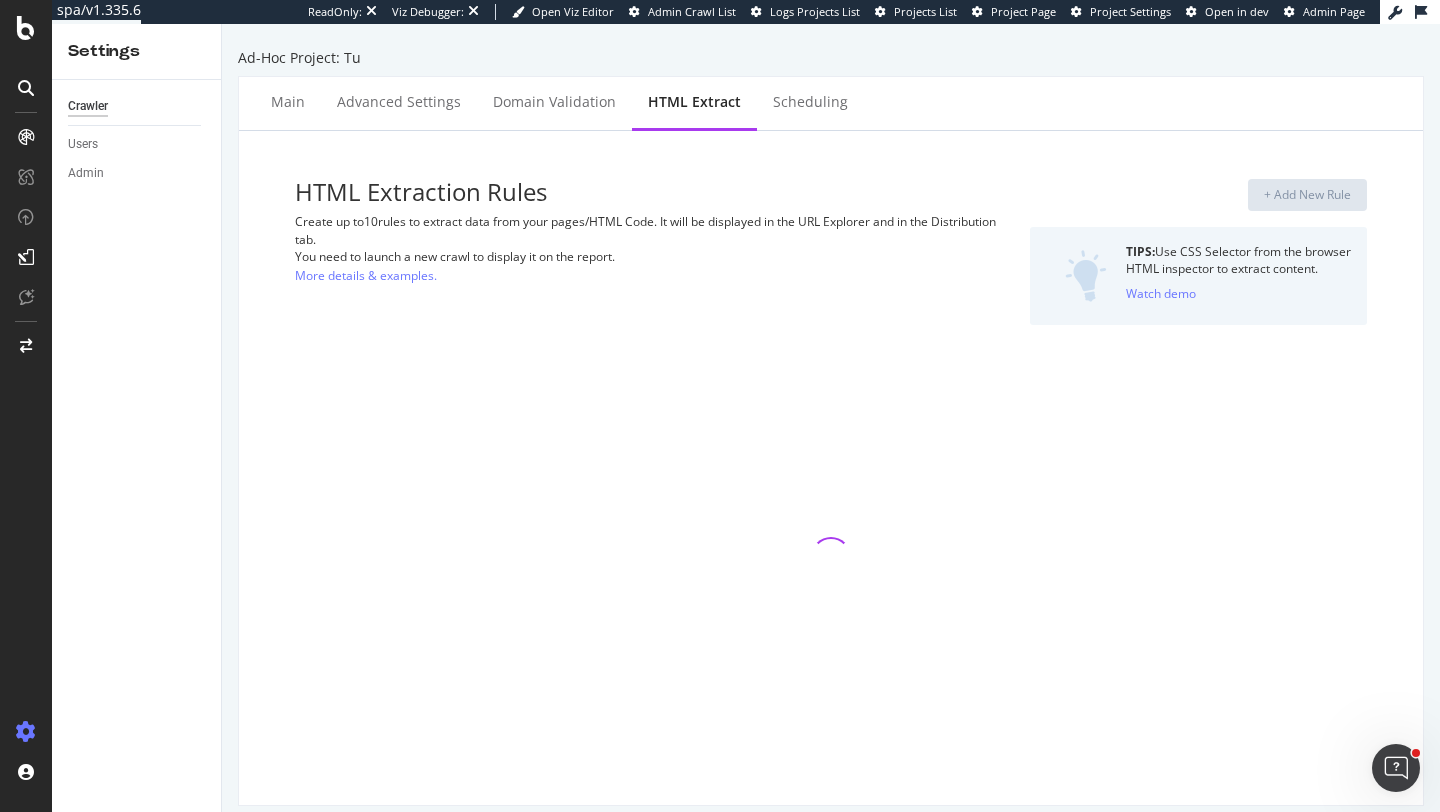 select on "list" 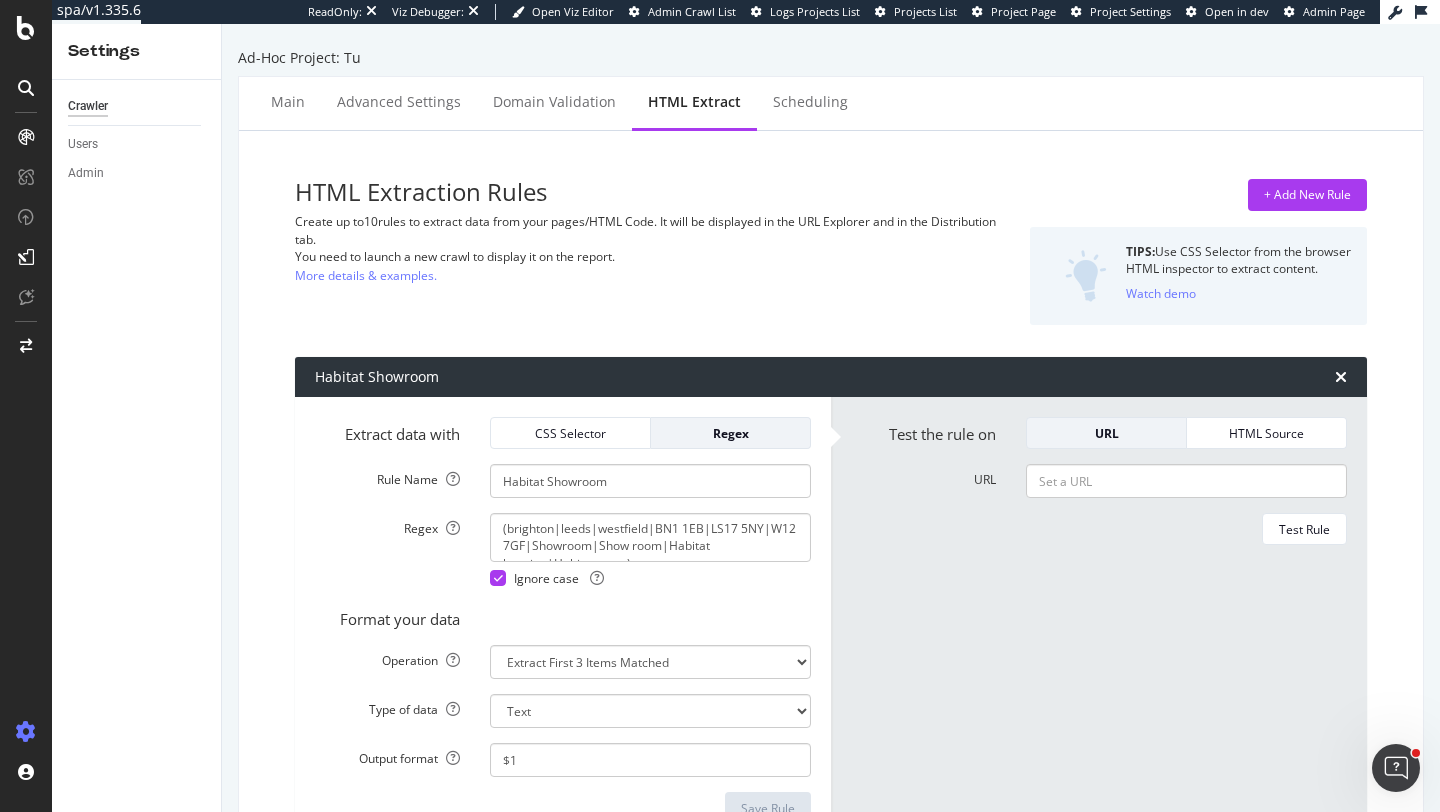 scroll, scrollTop: 17, scrollLeft: 0, axis: vertical 